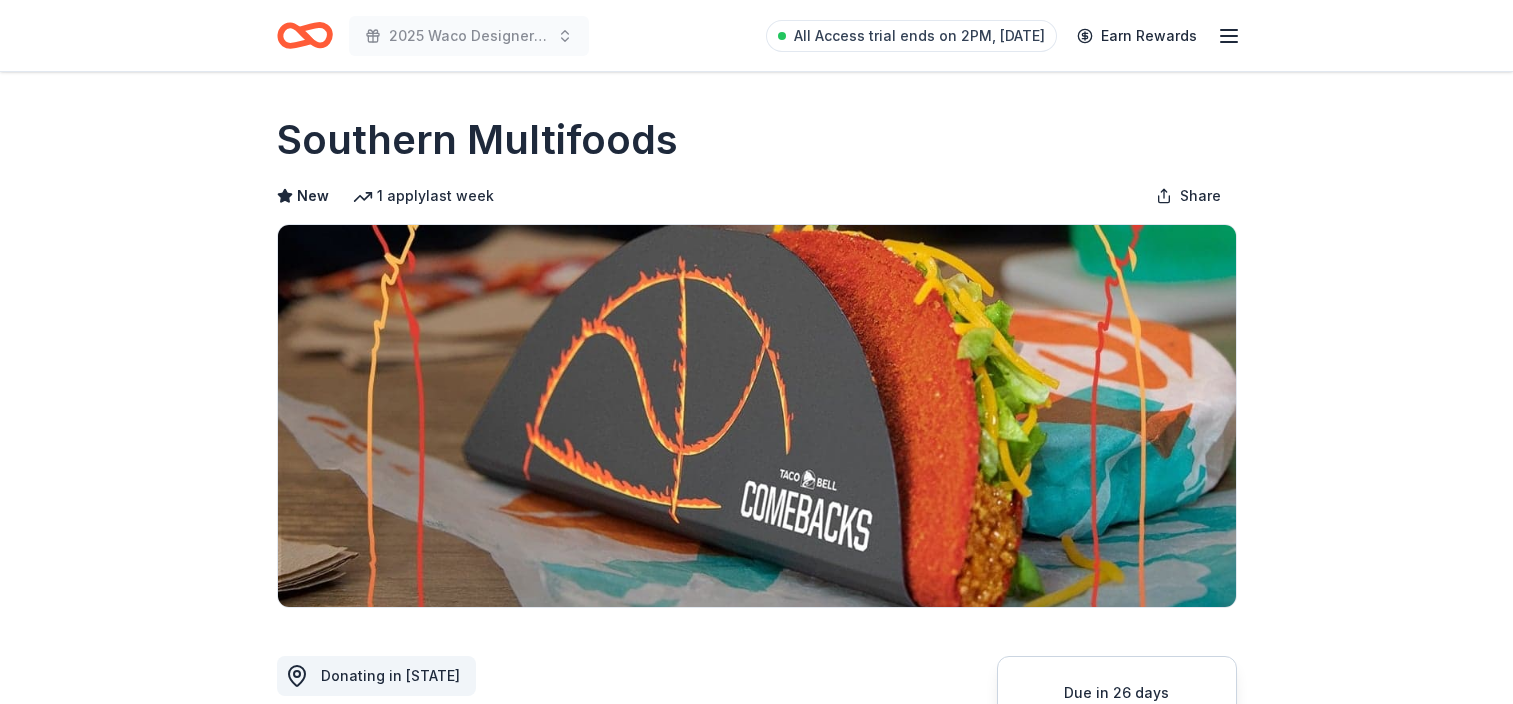 scroll, scrollTop: 0, scrollLeft: 0, axis: both 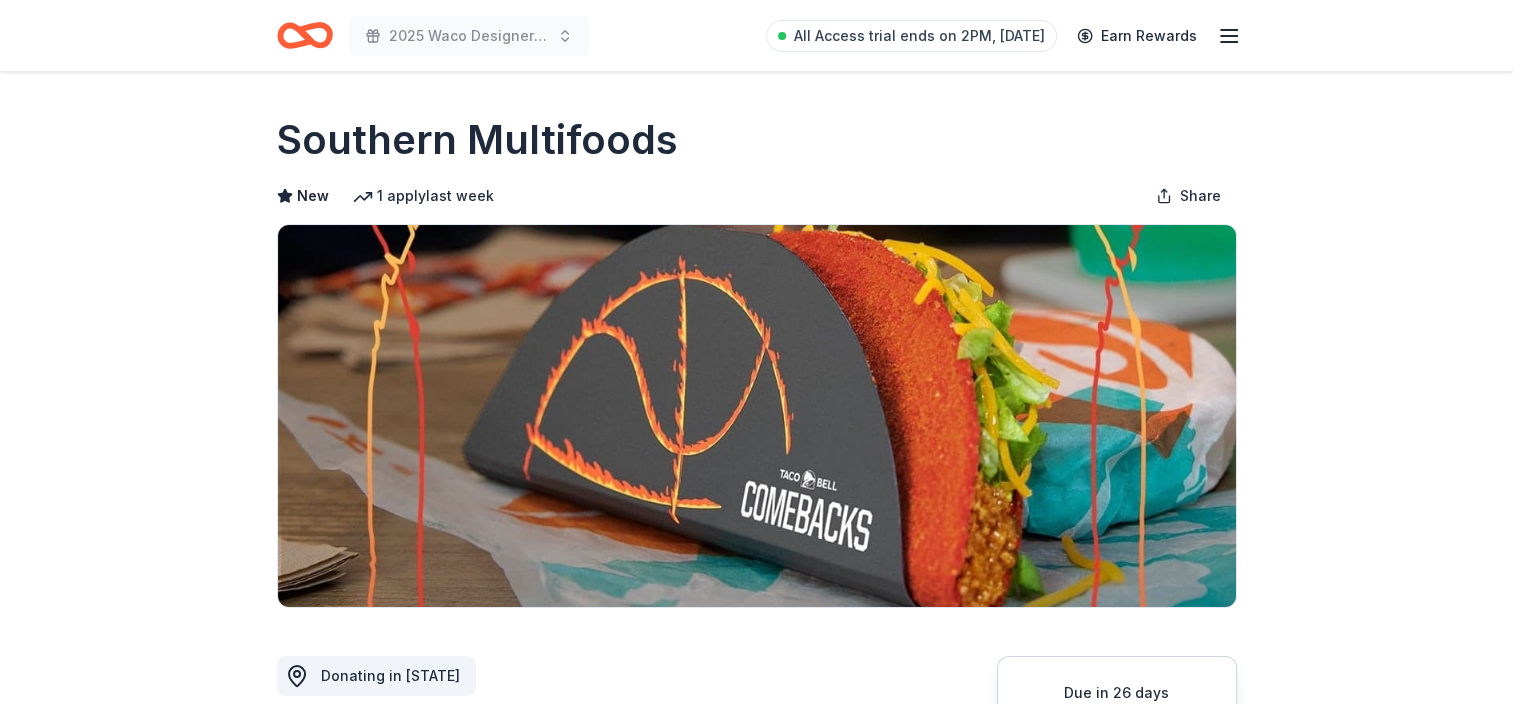 click 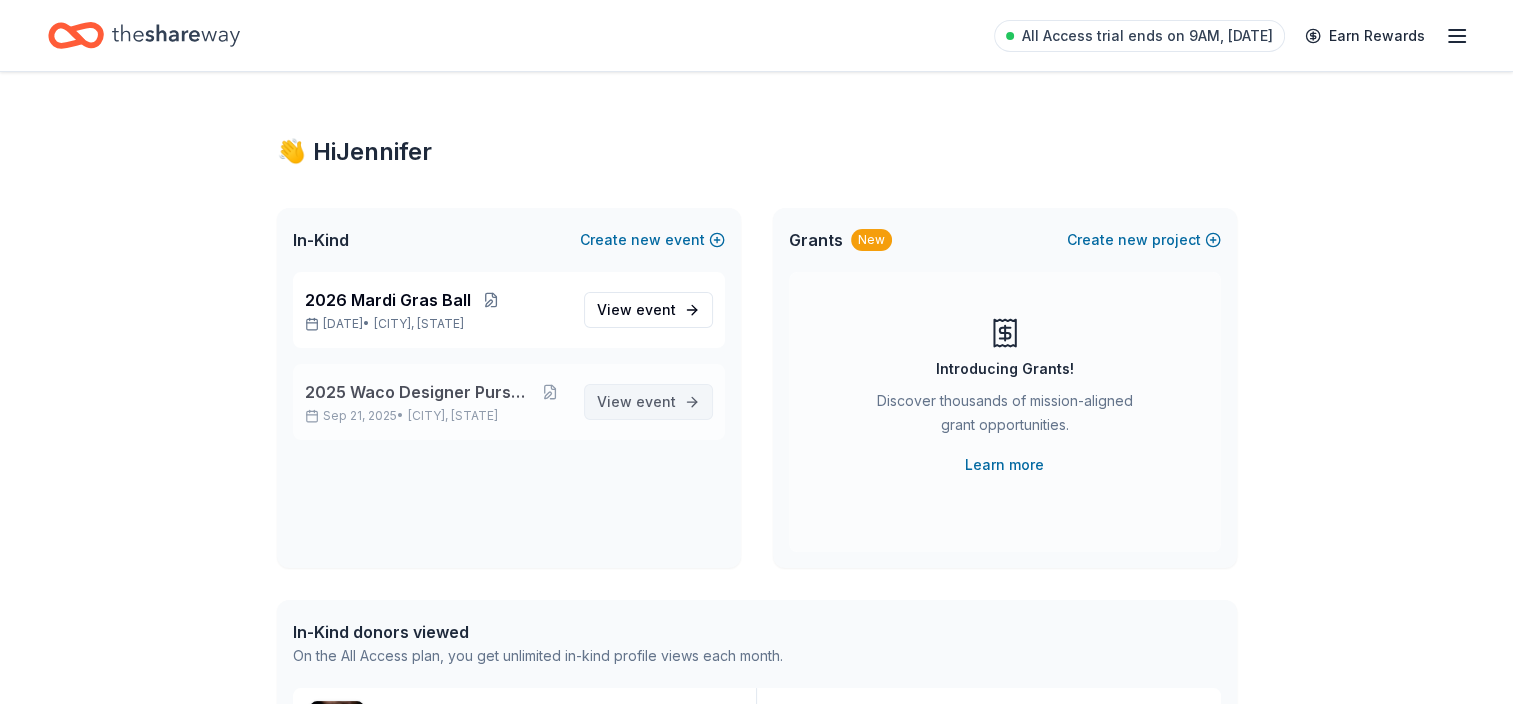 click on "event" at bounding box center [656, 401] 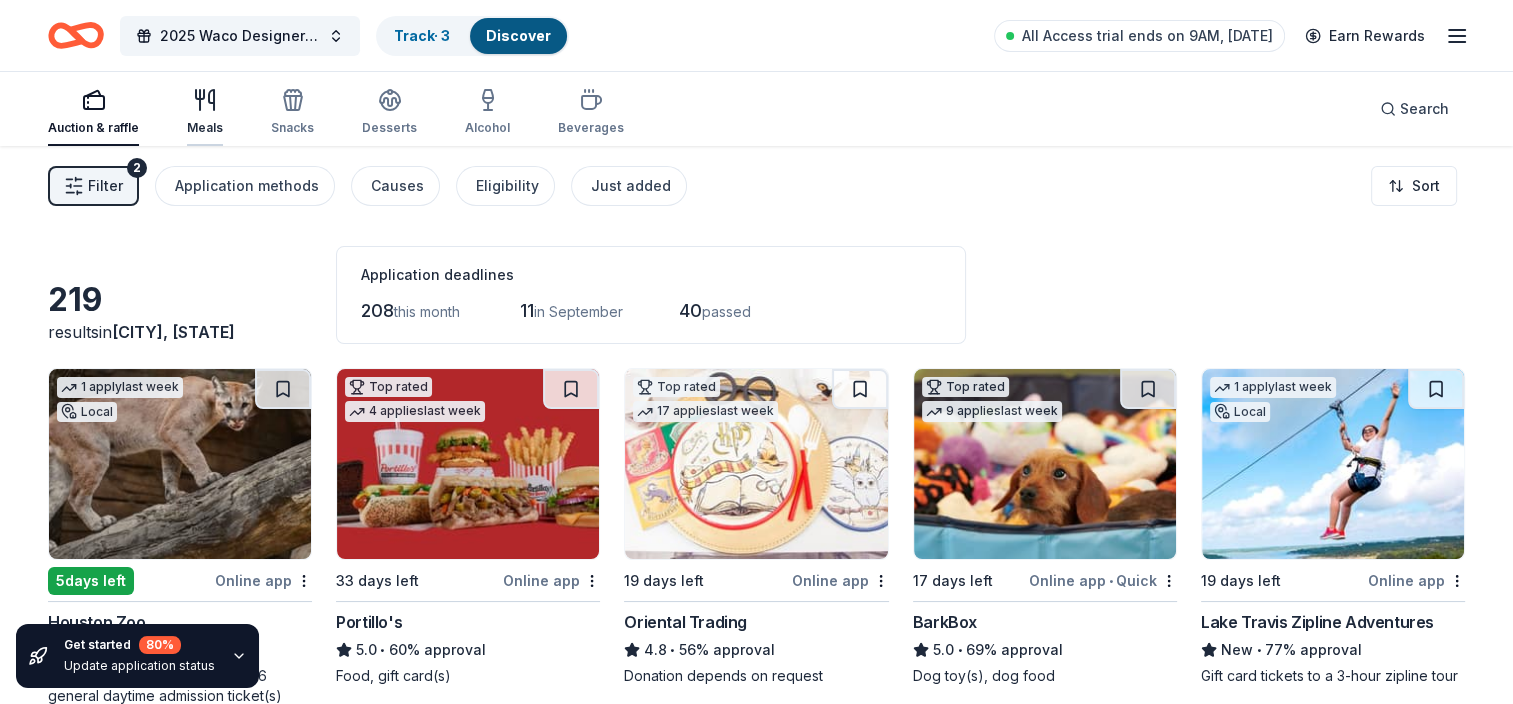 click on "Meals" at bounding box center [205, 112] 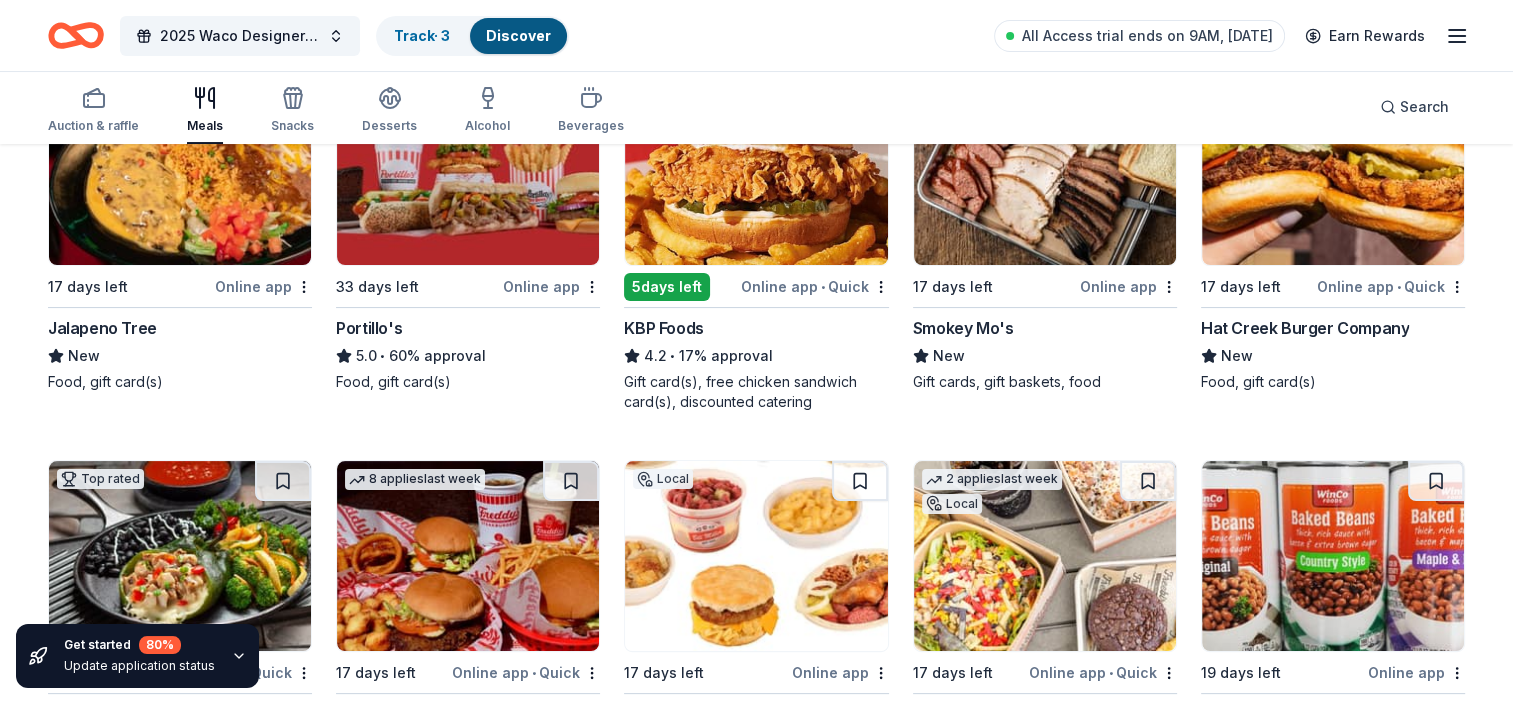 scroll, scrollTop: 200, scrollLeft: 0, axis: vertical 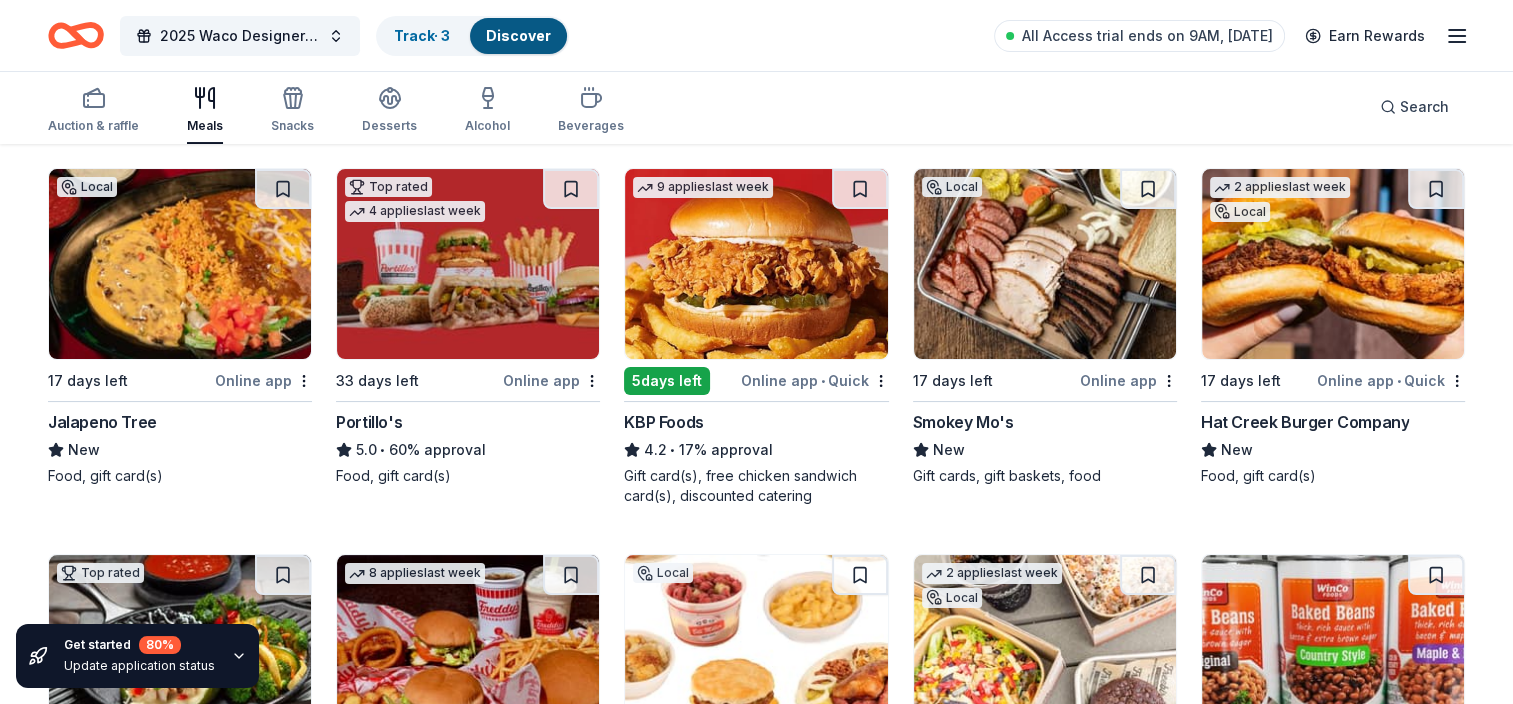 click at bounding box center (468, 264) 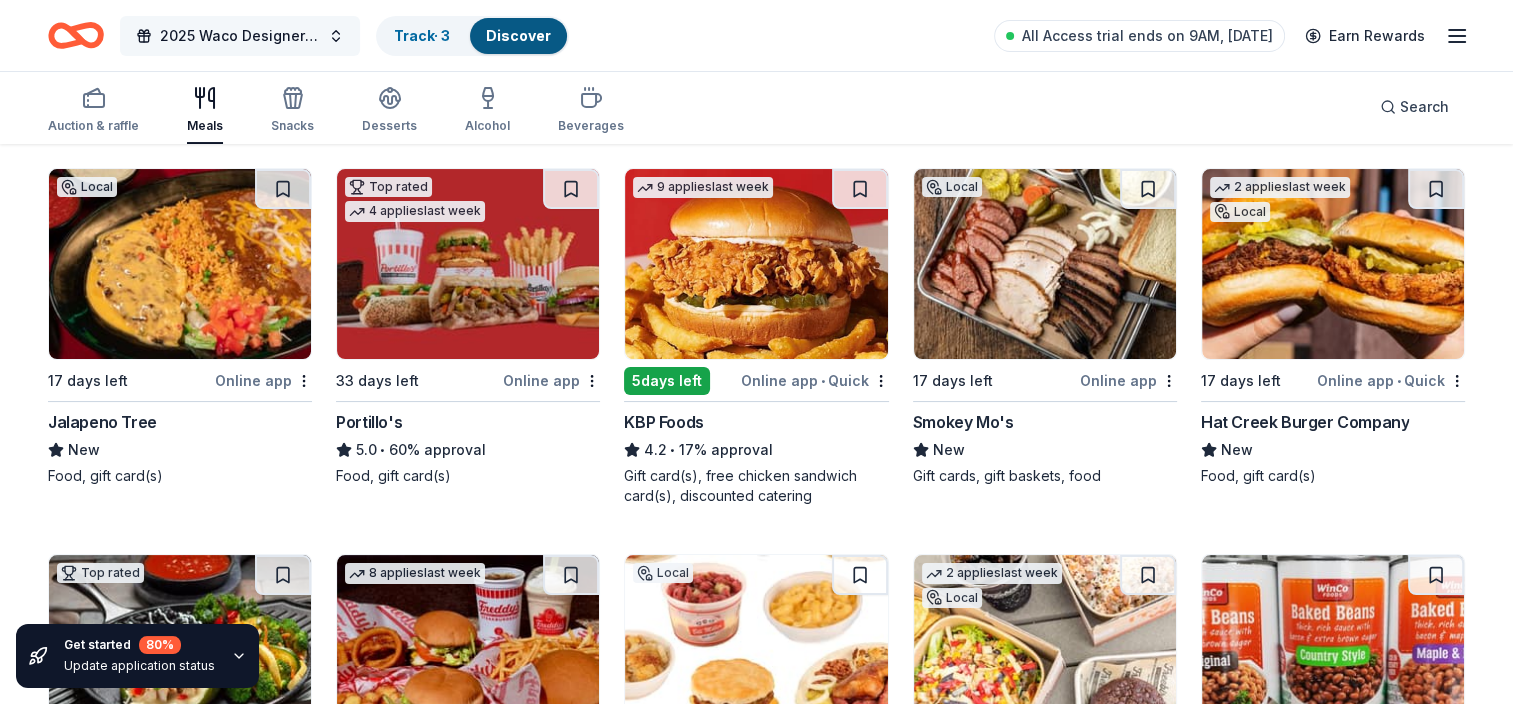 click on "2025 Waco Designer Purse BIngo" at bounding box center [240, 36] 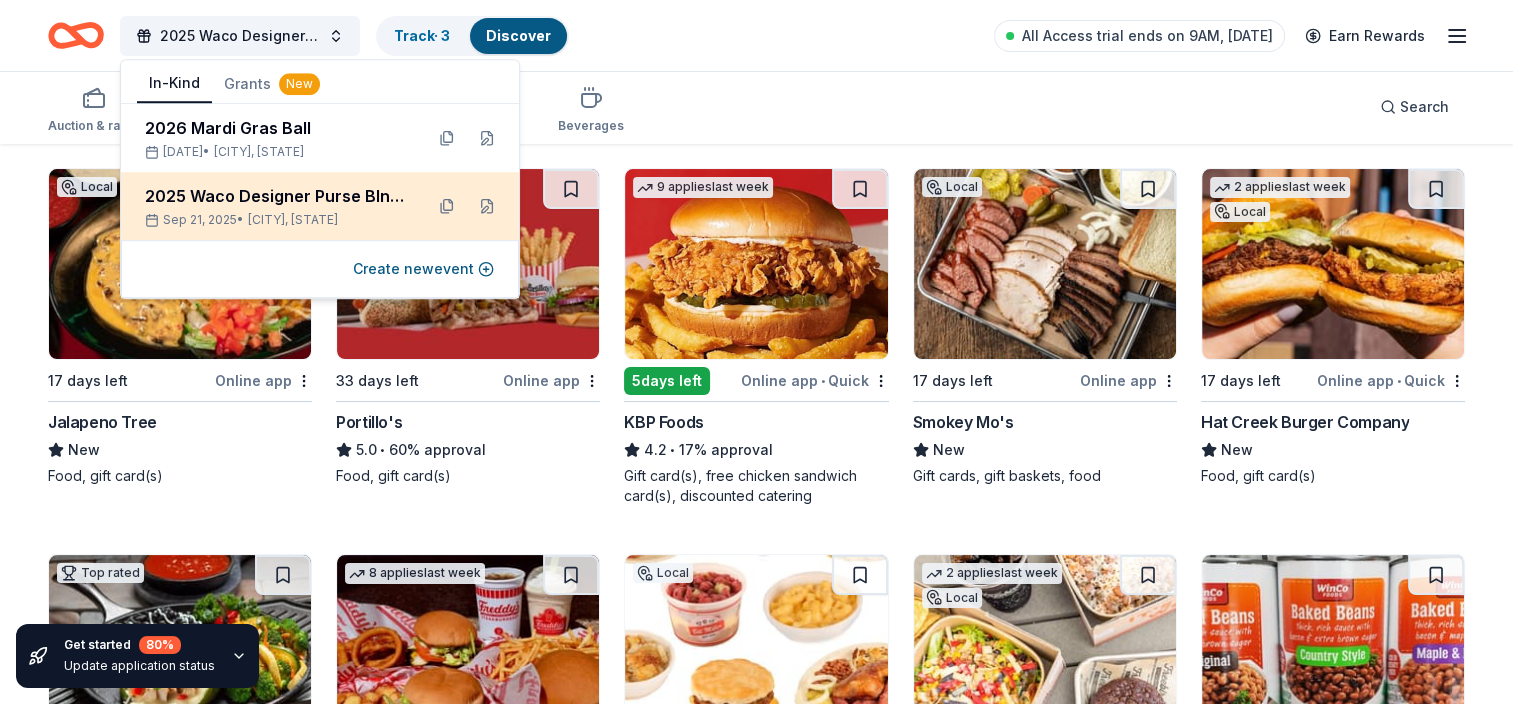 click on "2025 Waco Designer Purse BIngo" at bounding box center [276, 196] 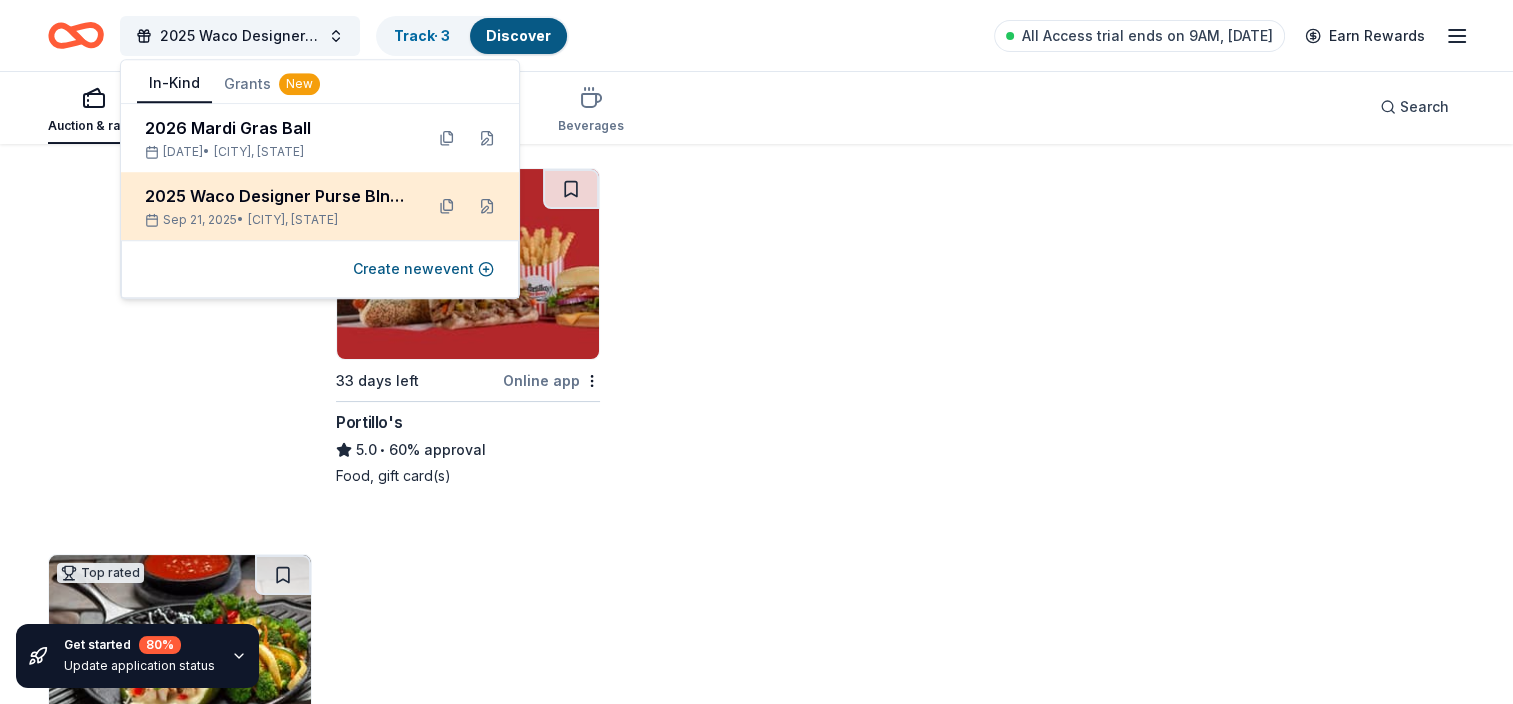 scroll, scrollTop: 0, scrollLeft: 0, axis: both 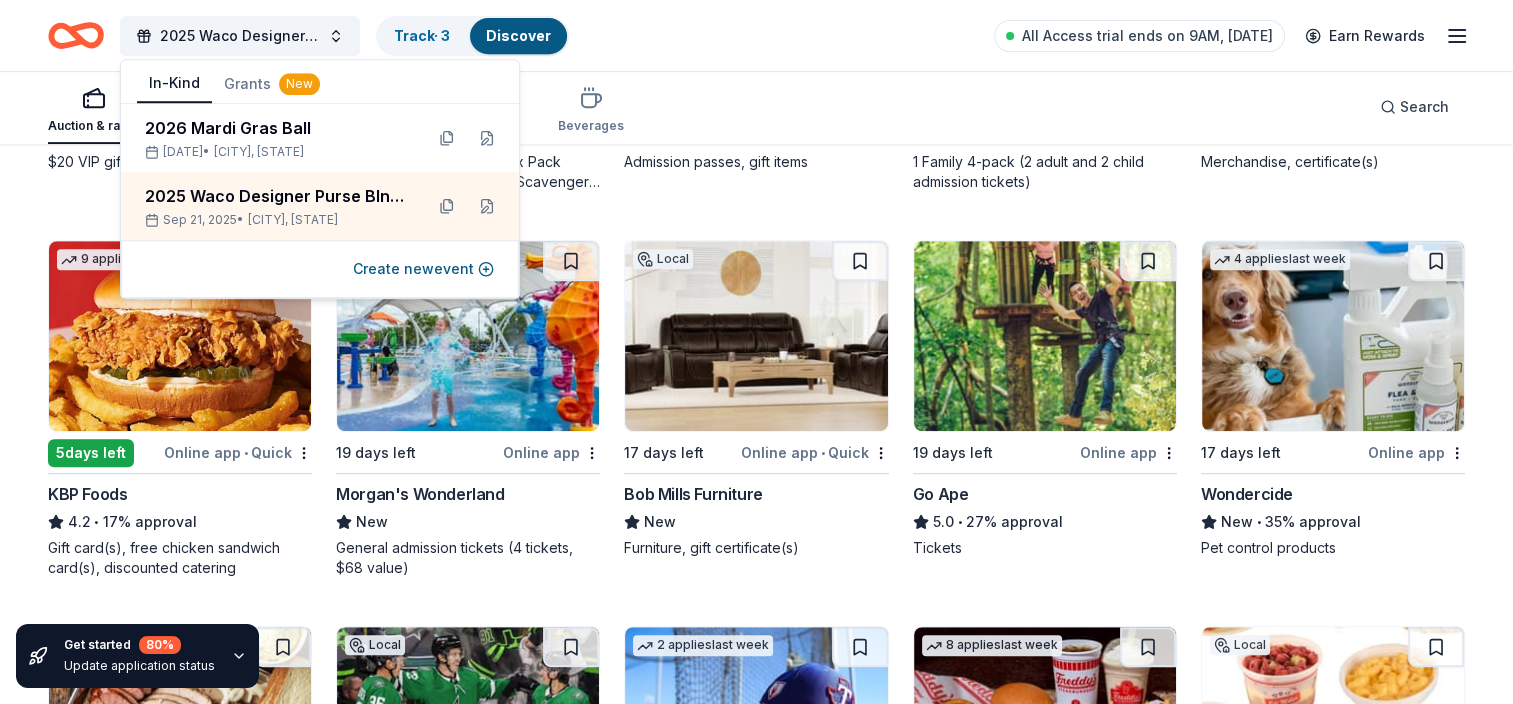 click on "Morgan's Wonderland" at bounding box center [420, 494] 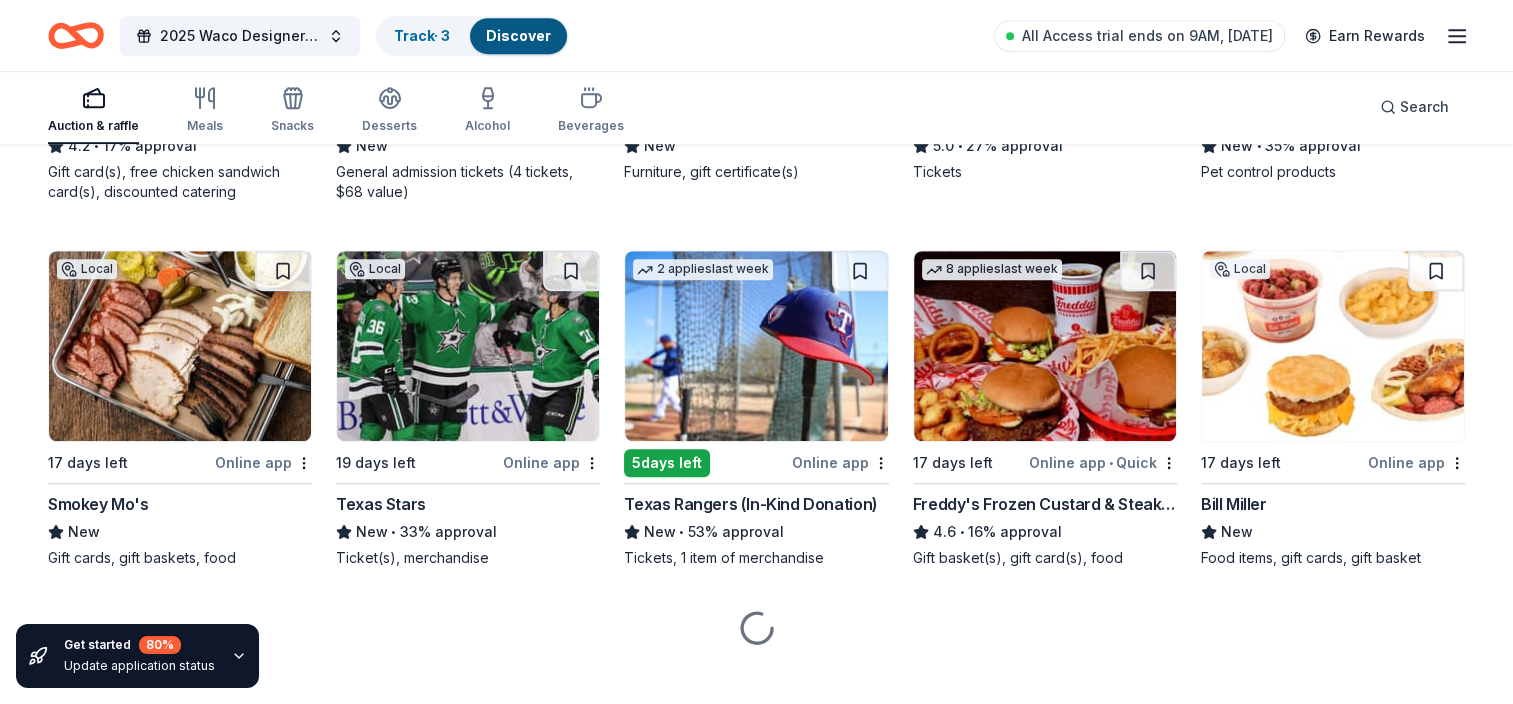 scroll, scrollTop: 1298, scrollLeft: 0, axis: vertical 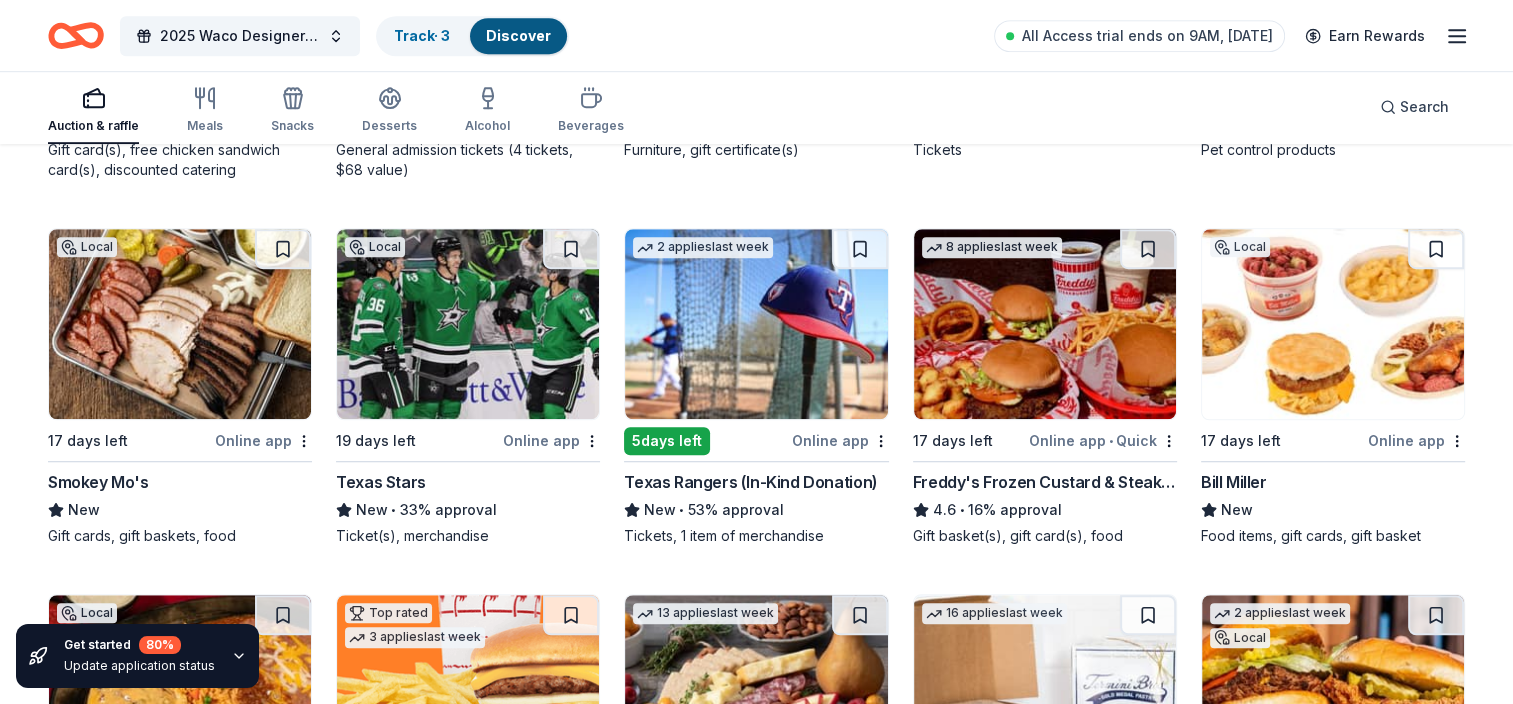 click on "Texas Stars" at bounding box center [381, 482] 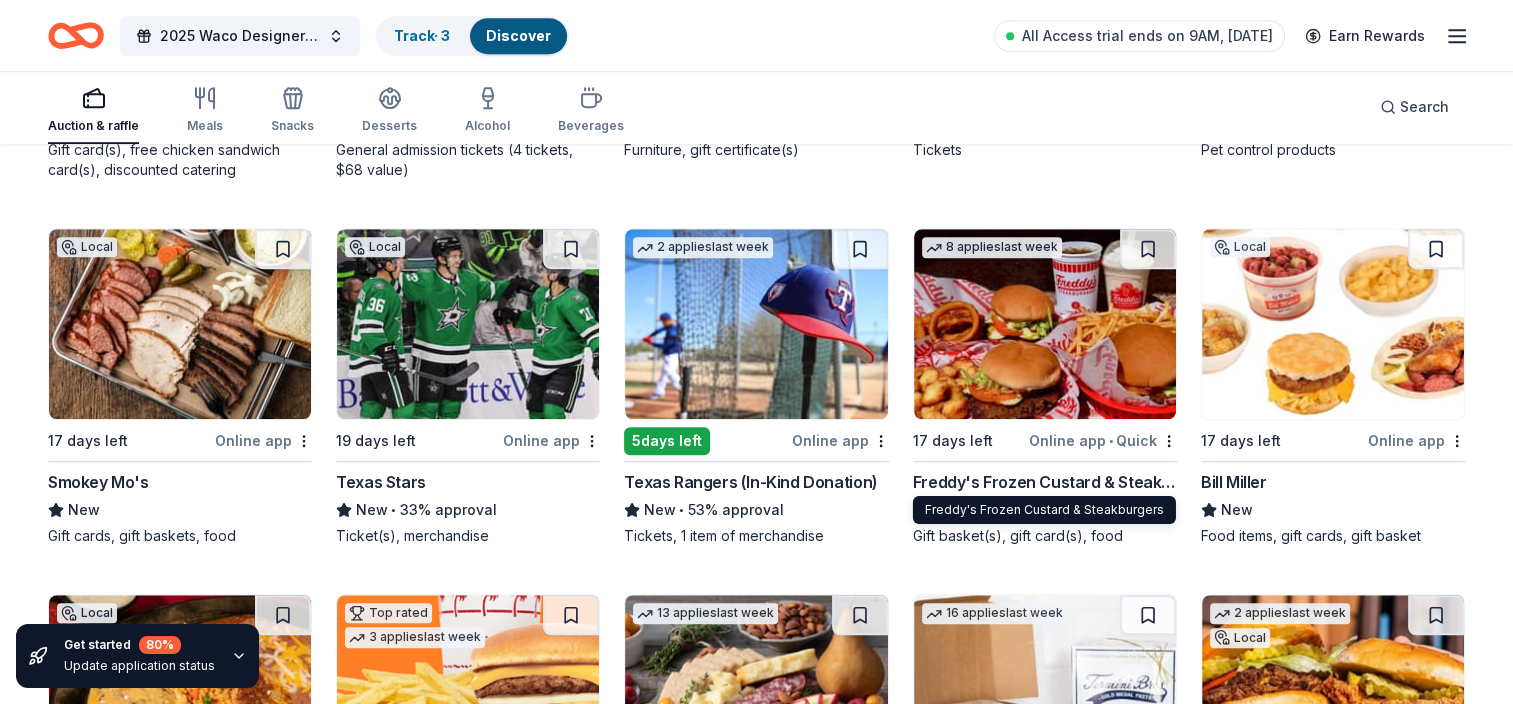 click on "Freddy's Frozen Custard & Steakburgers" at bounding box center [1045, 482] 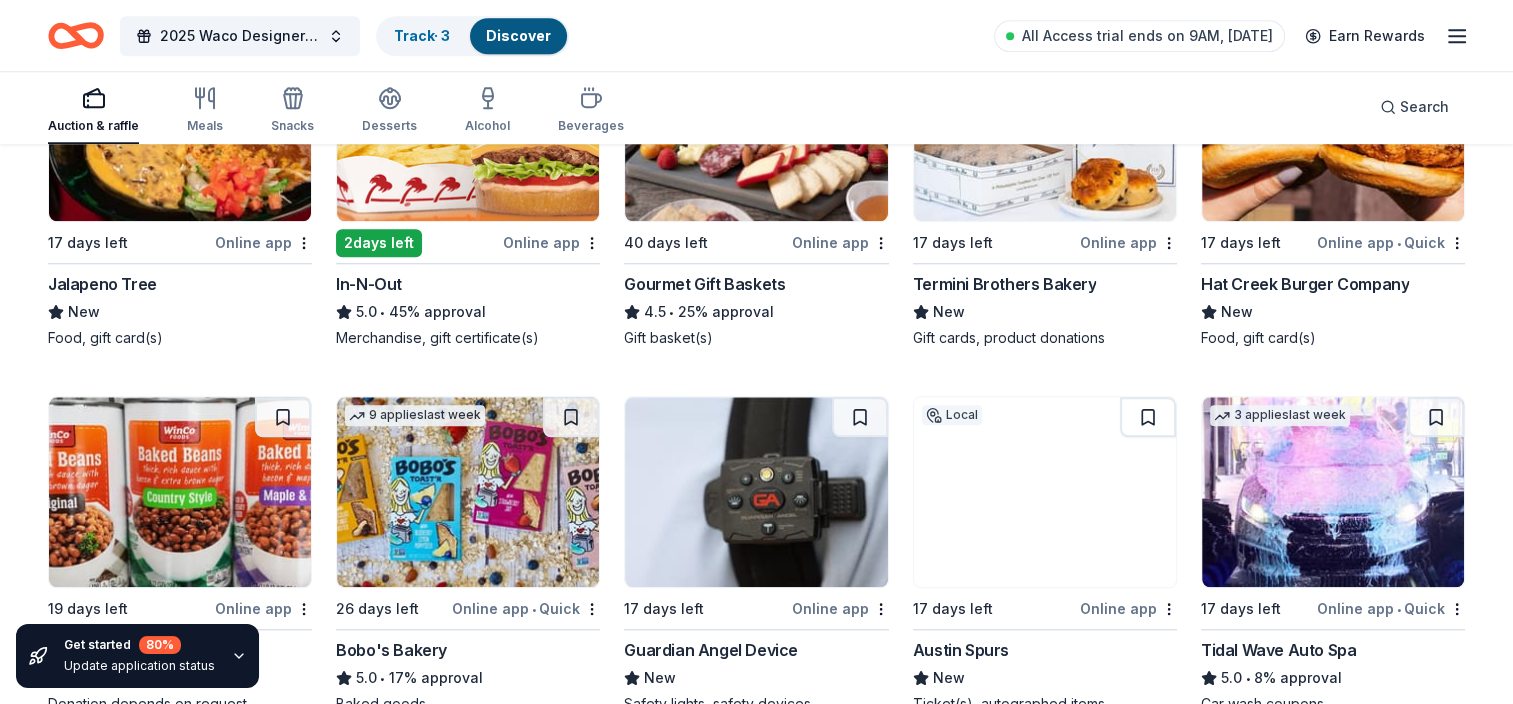 scroll, scrollTop: 1898, scrollLeft: 0, axis: vertical 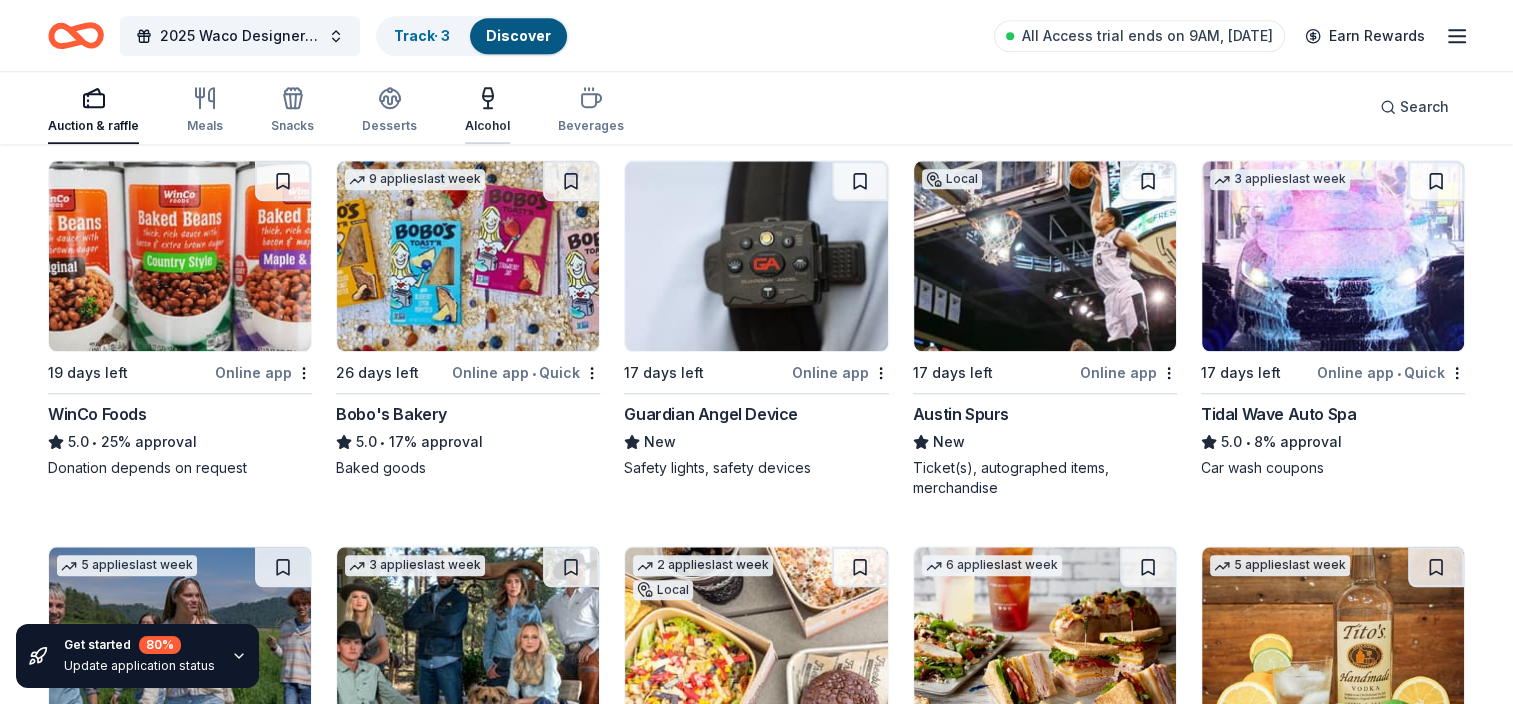 click on "Alcohol" at bounding box center (487, 110) 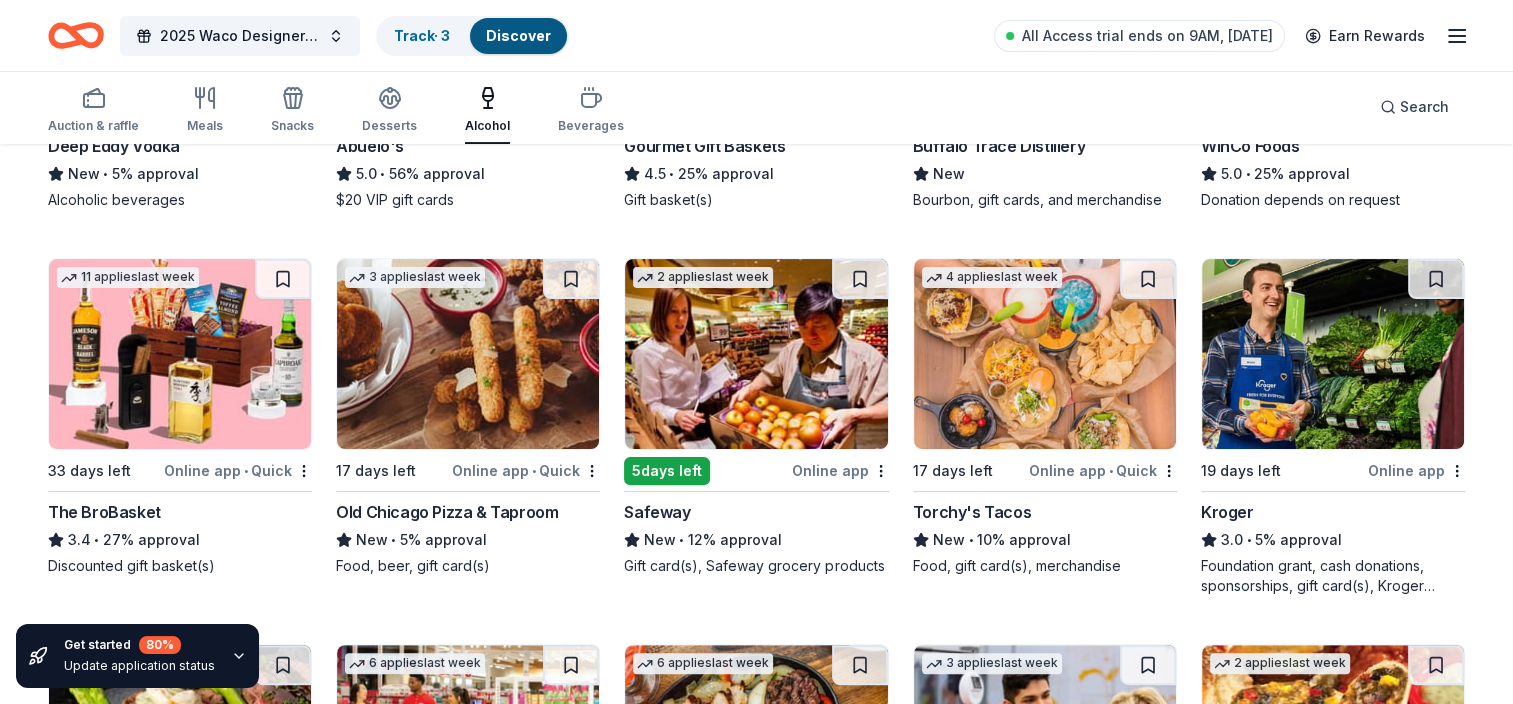 scroll, scrollTop: 0, scrollLeft: 0, axis: both 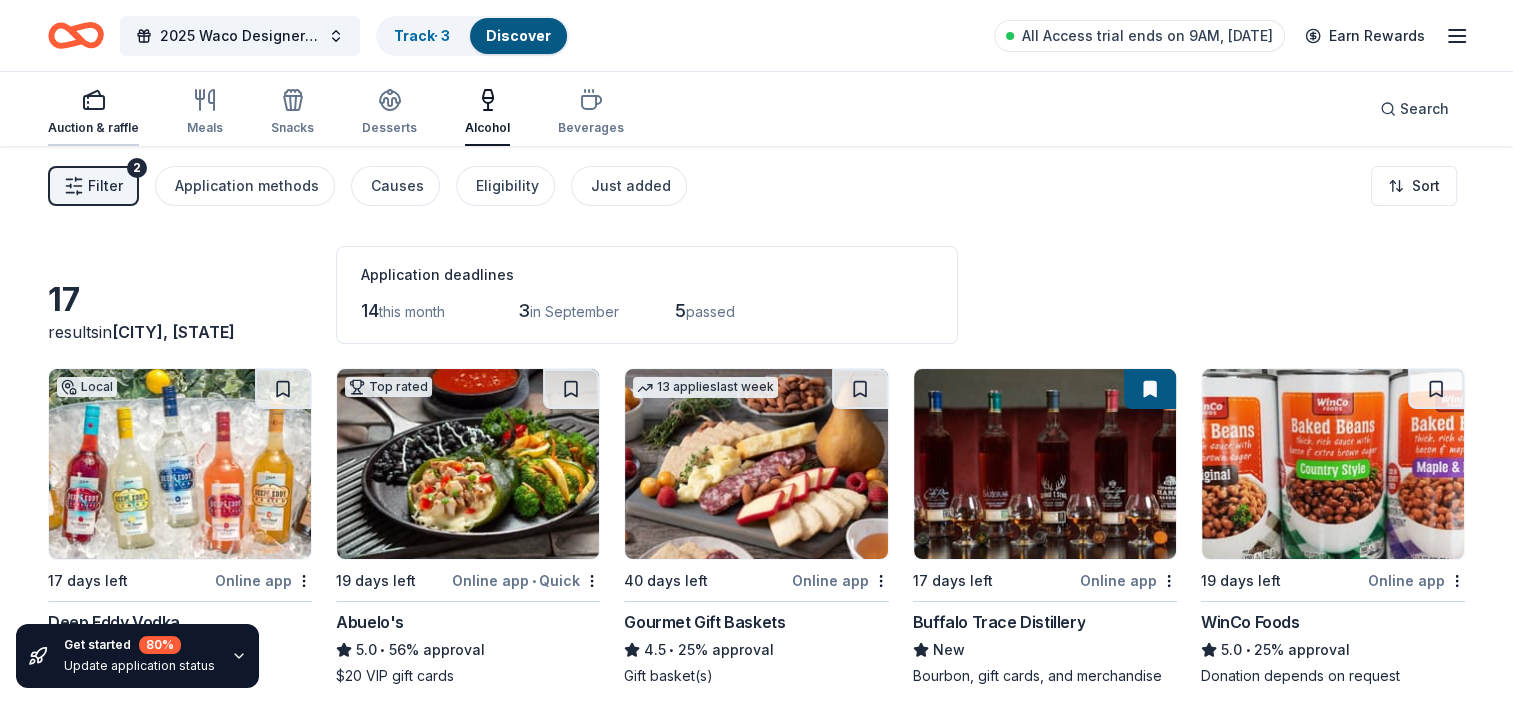 click on "Auction & raffle" at bounding box center [93, 112] 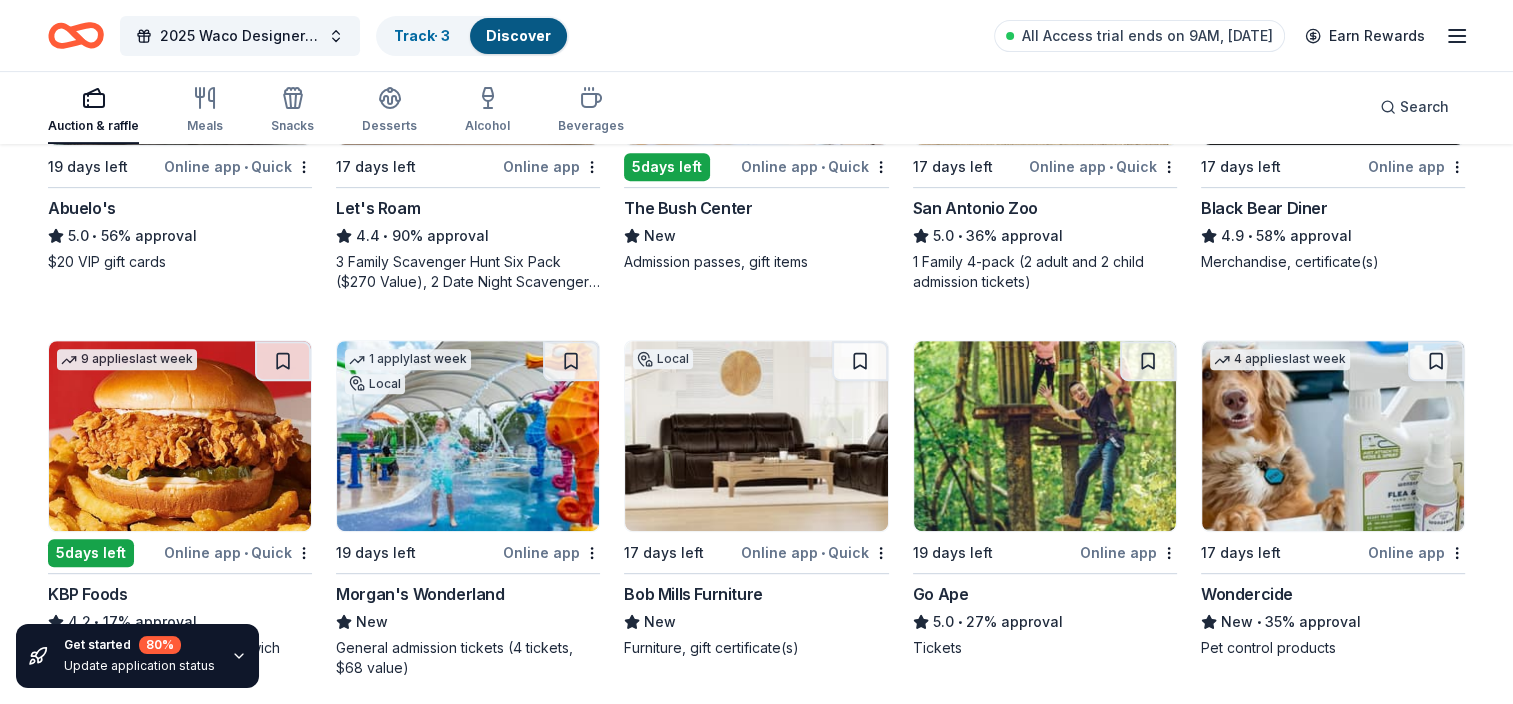 scroll, scrollTop: 0, scrollLeft: 0, axis: both 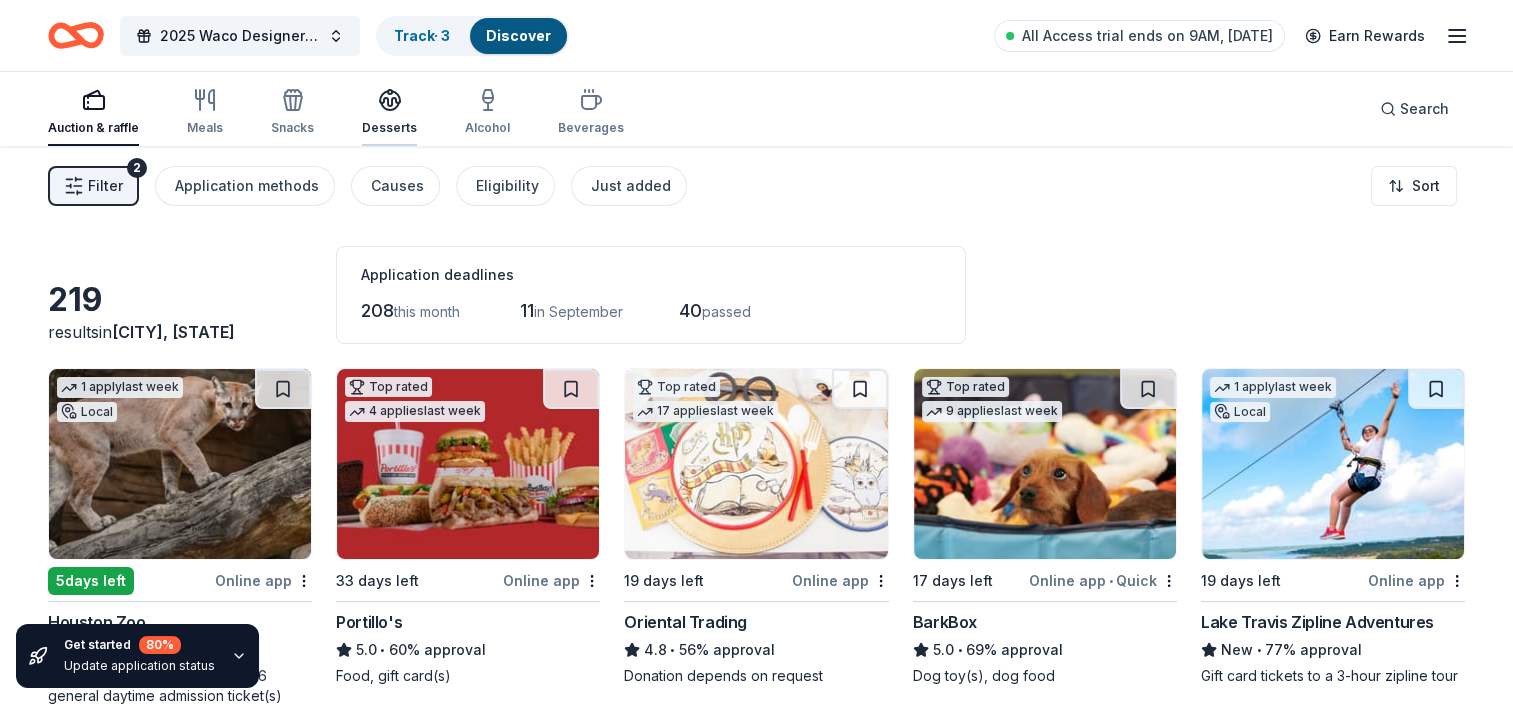 click on "Desserts" at bounding box center (389, 112) 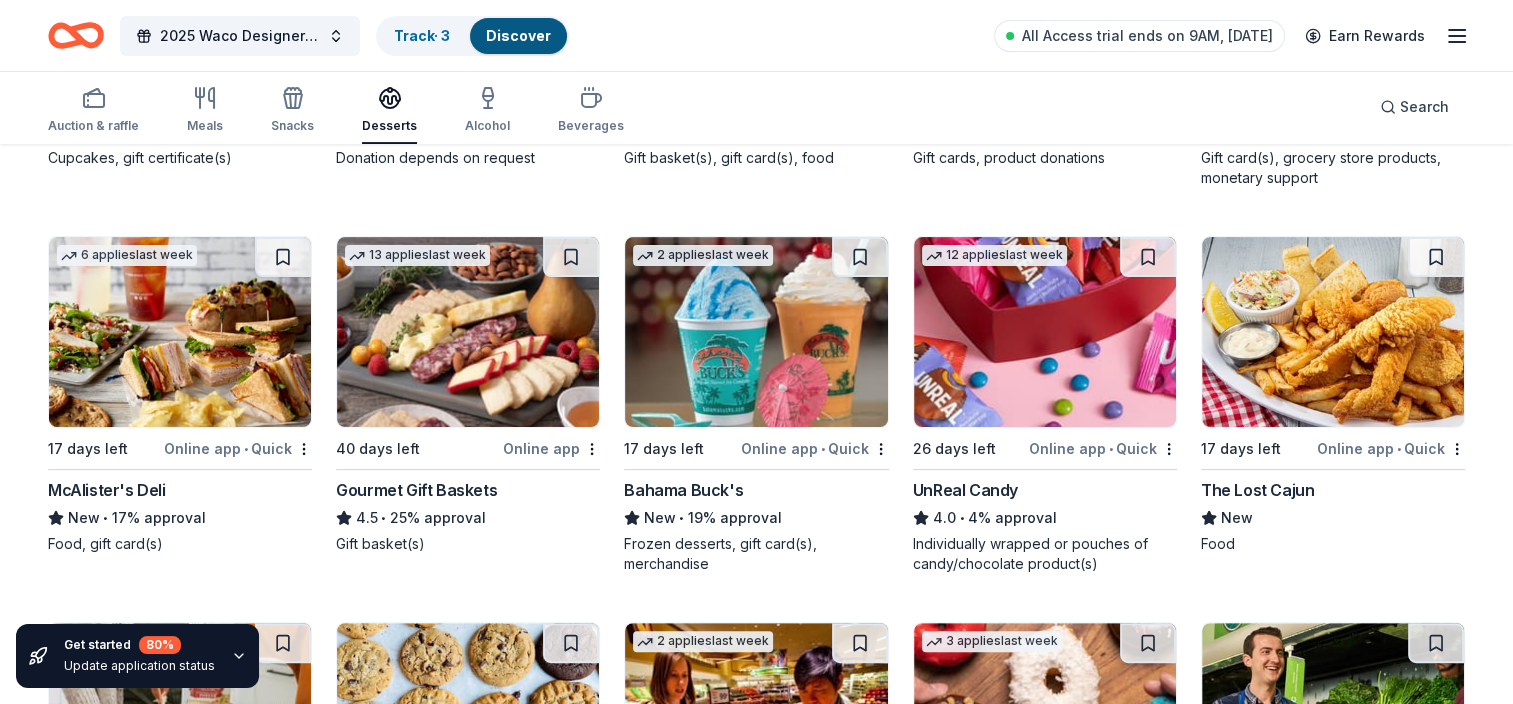 scroll, scrollTop: 0, scrollLeft: 0, axis: both 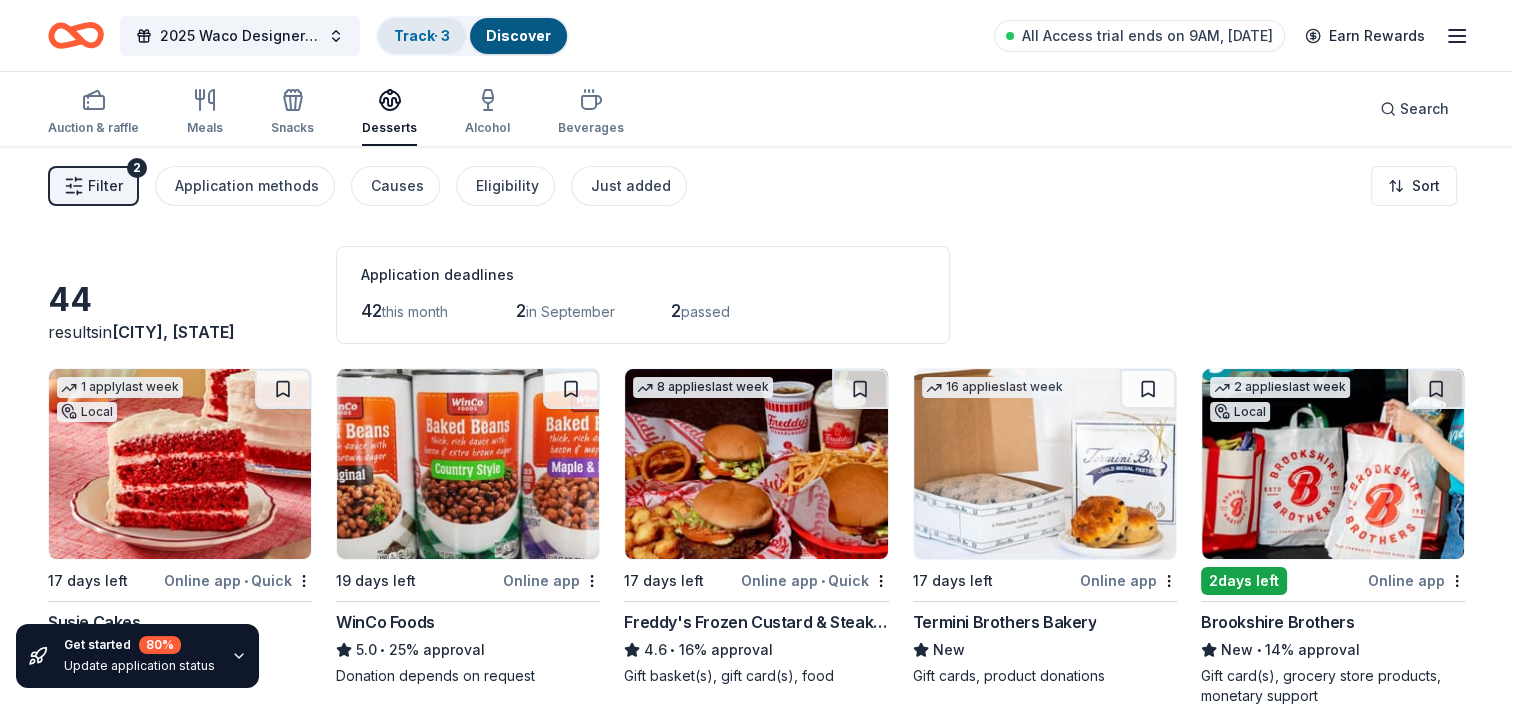 click on "Track  · 3" at bounding box center [422, 35] 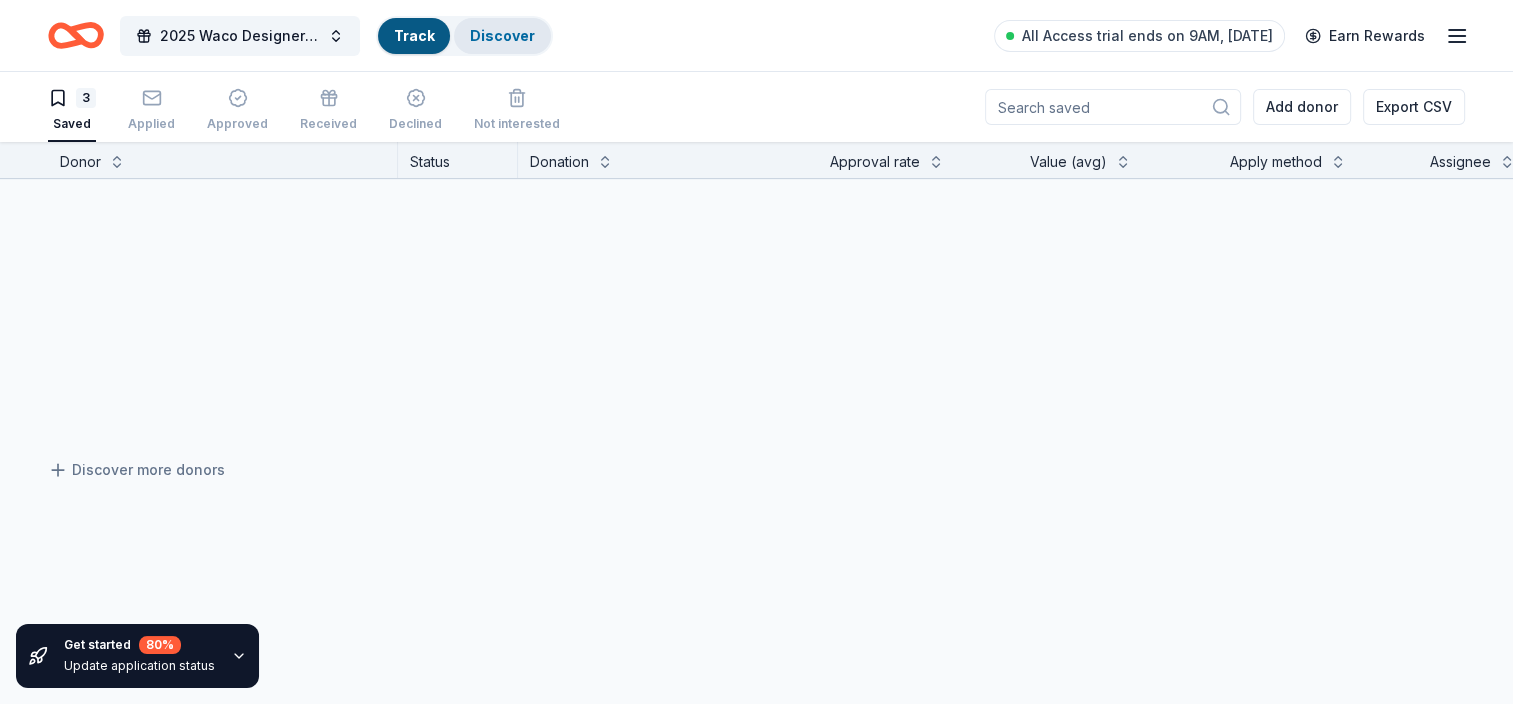 scroll, scrollTop: 0, scrollLeft: 0, axis: both 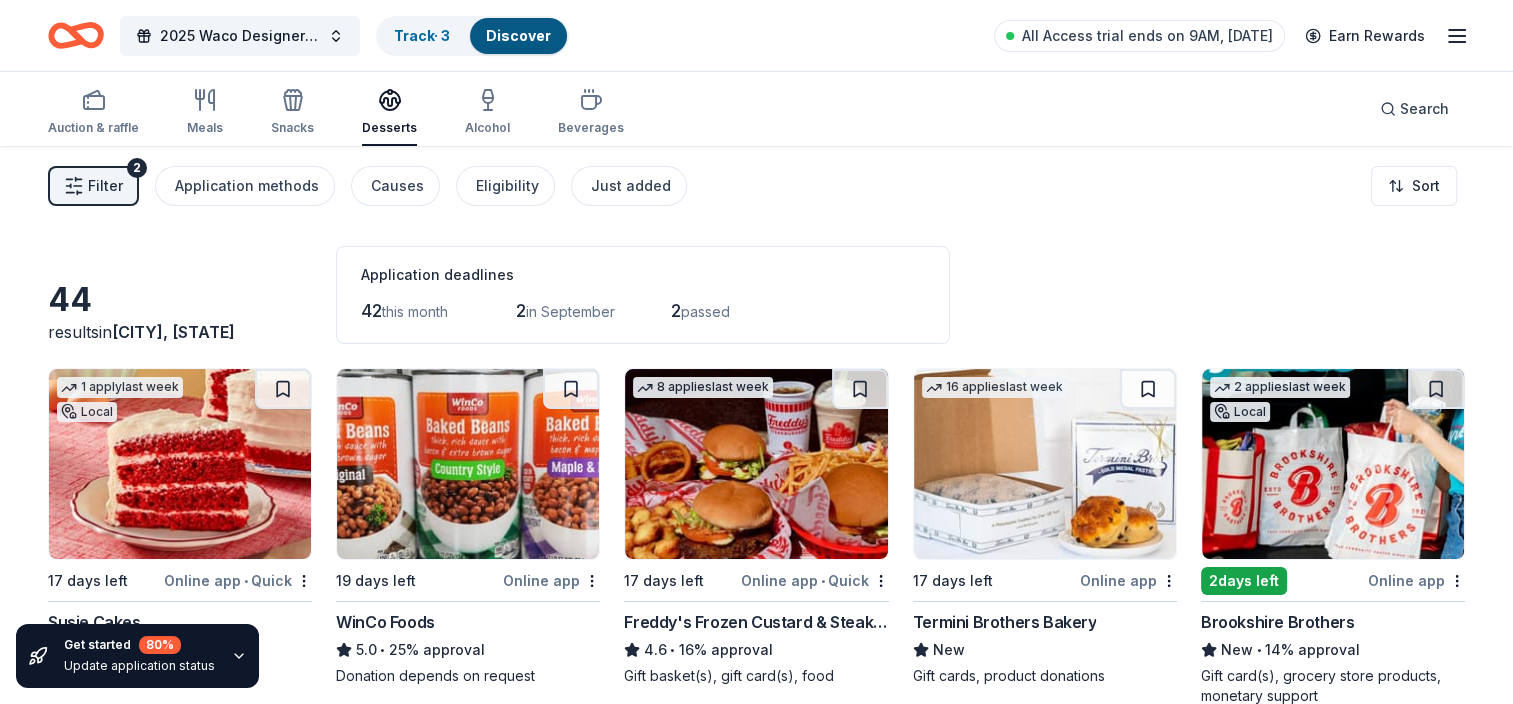 click on "Discover" at bounding box center [518, 35] 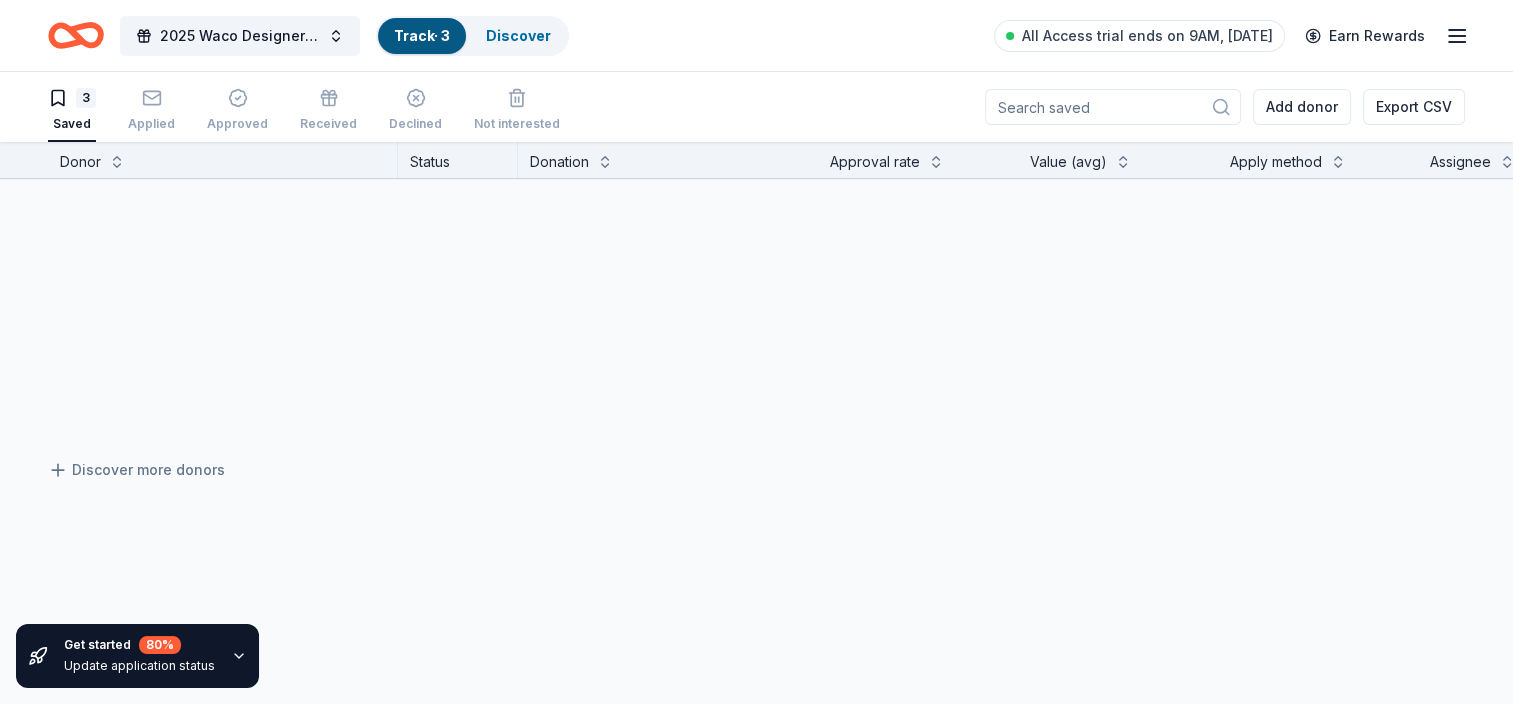 scroll, scrollTop: 0, scrollLeft: 0, axis: both 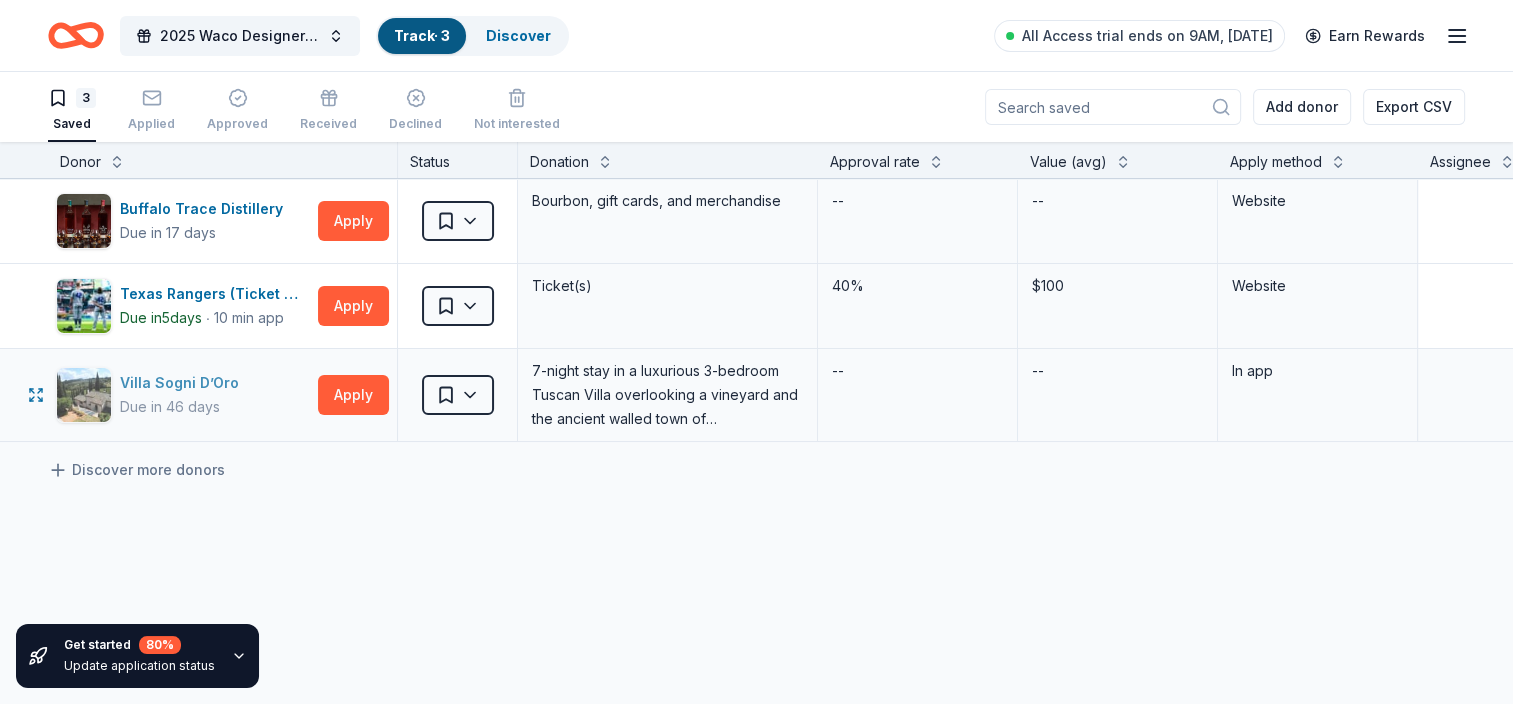 click on "Villa Sogni D’Oro" at bounding box center (183, 383) 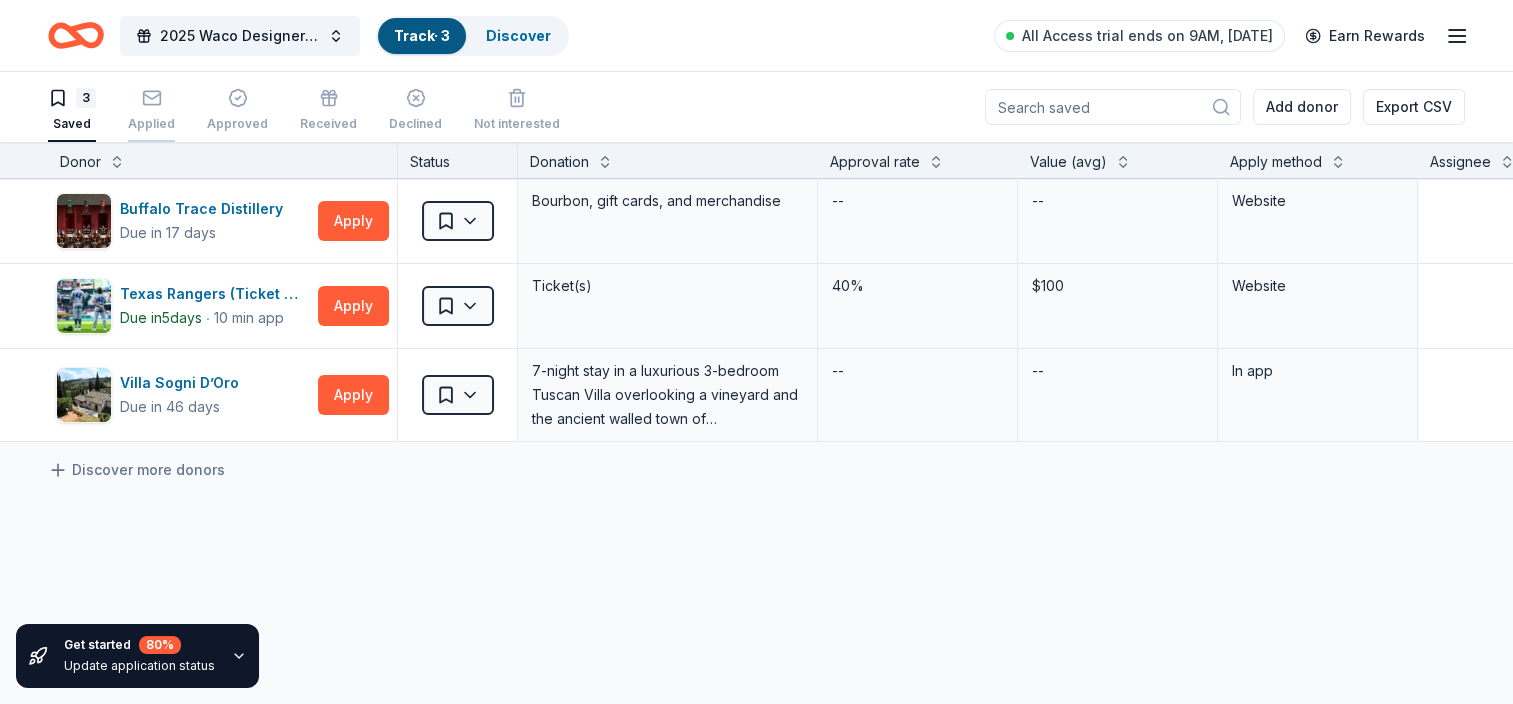 click 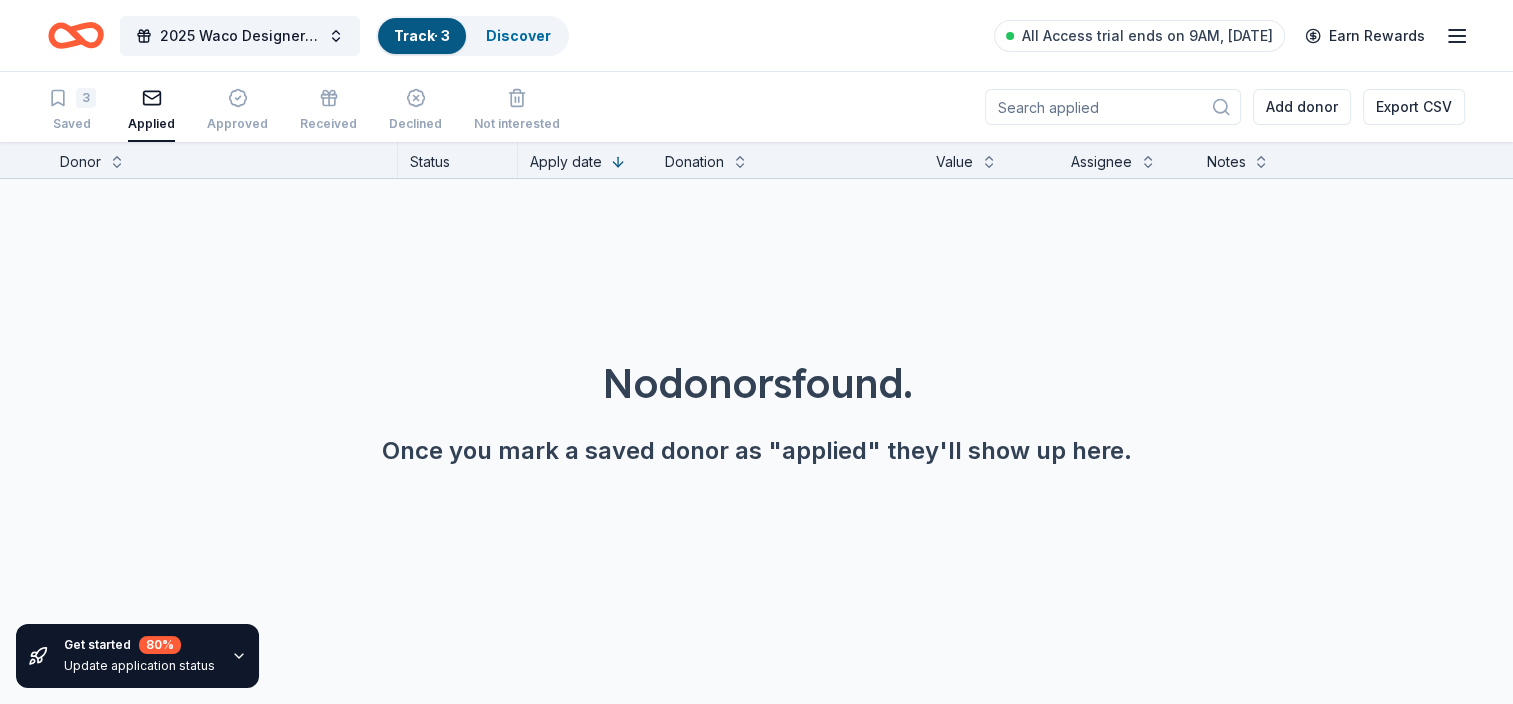 scroll, scrollTop: 0, scrollLeft: 0, axis: both 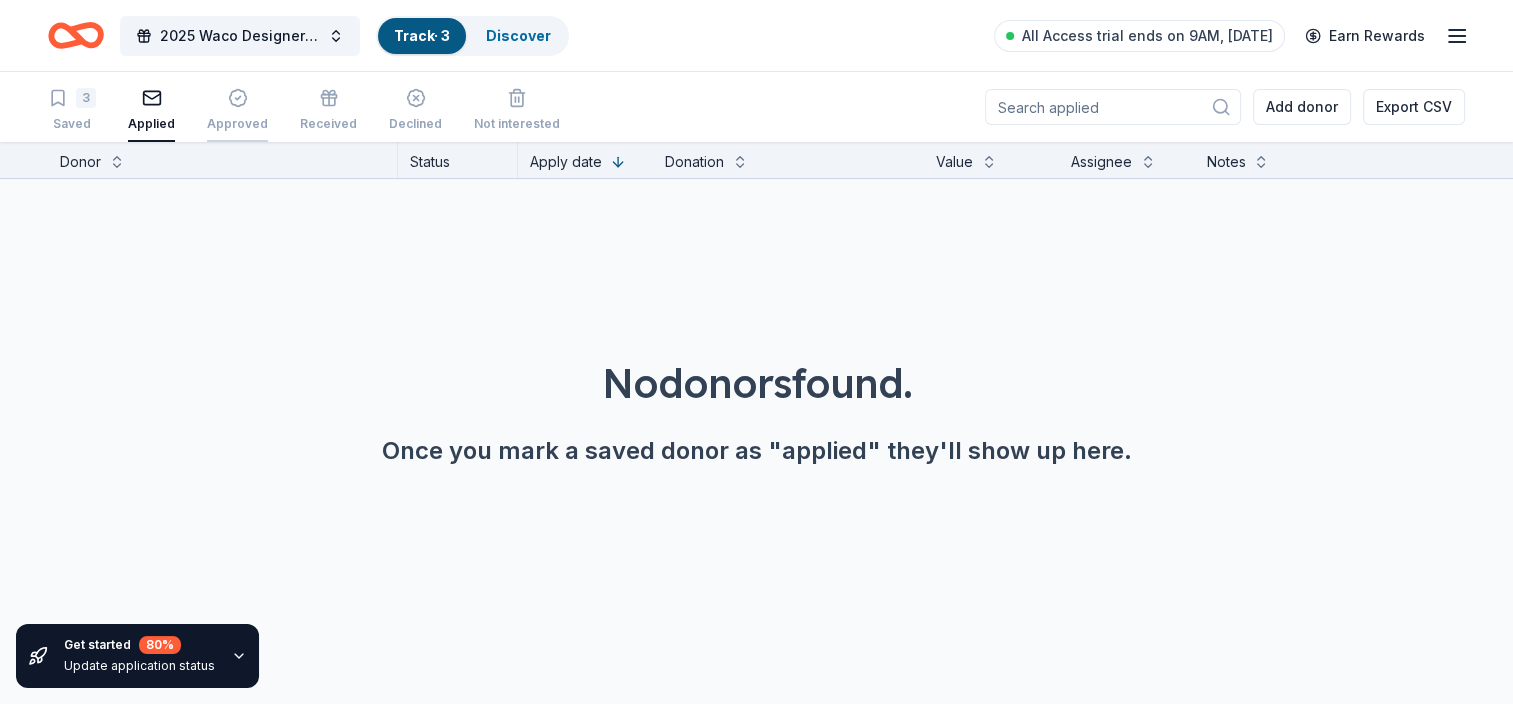 click 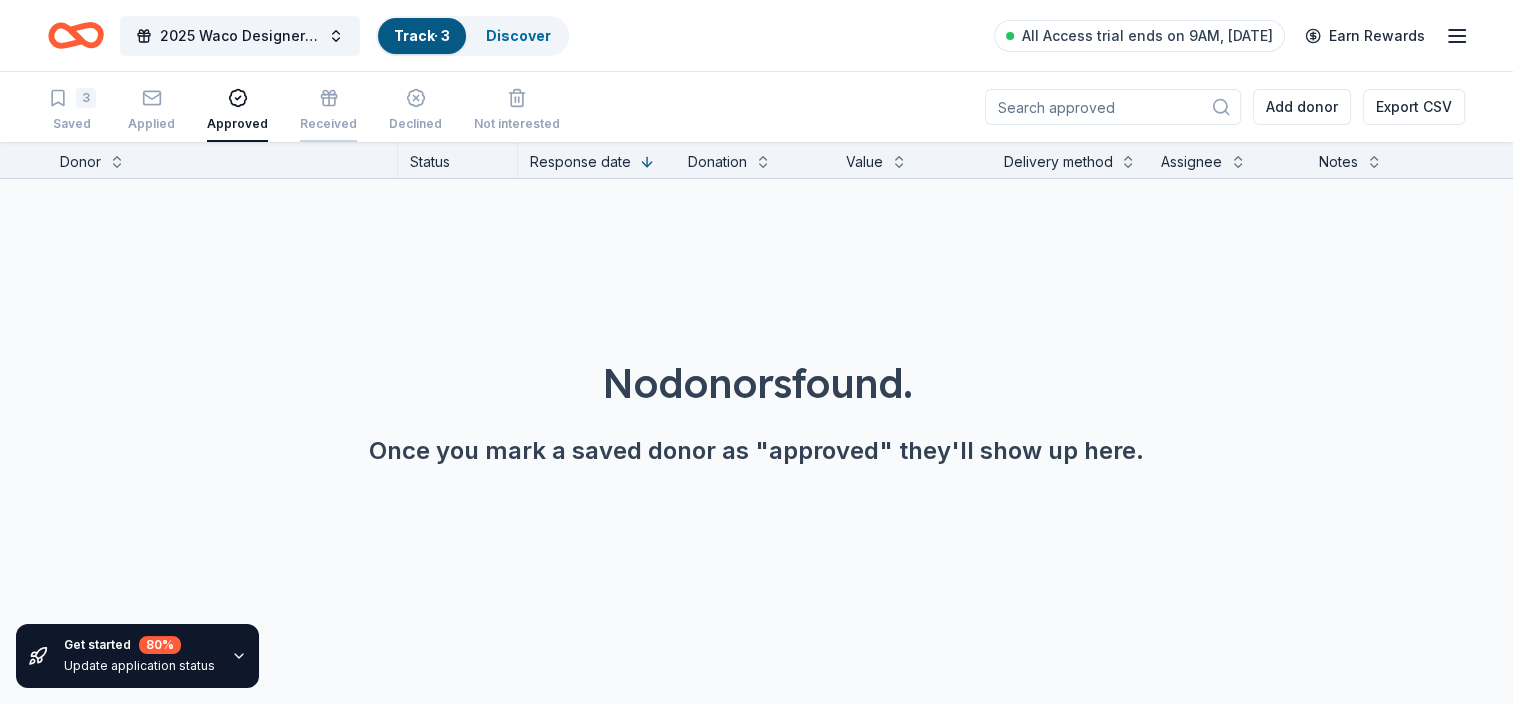 click on "Received" at bounding box center (328, 124) 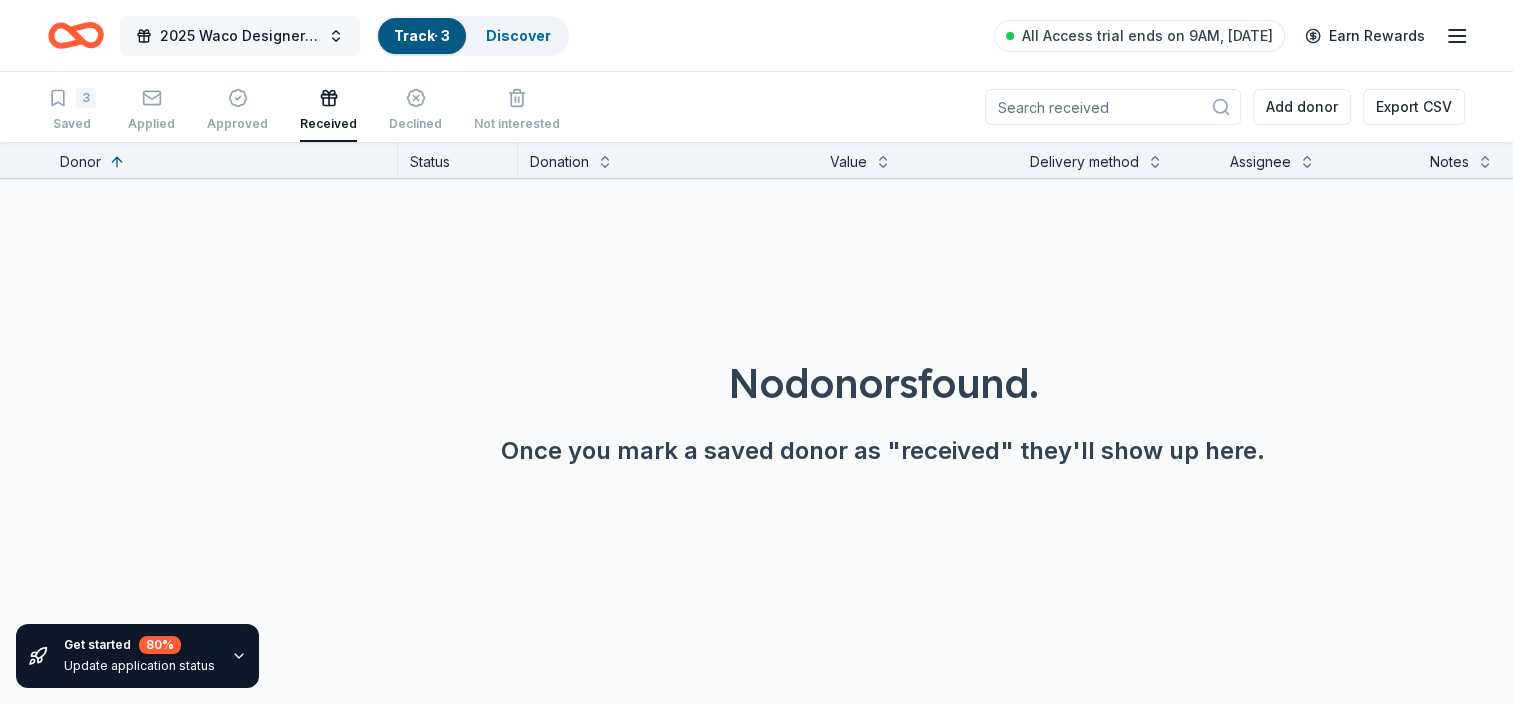 click on "2025 Waco Designer Purse BIngo" at bounding box center [240, 36] 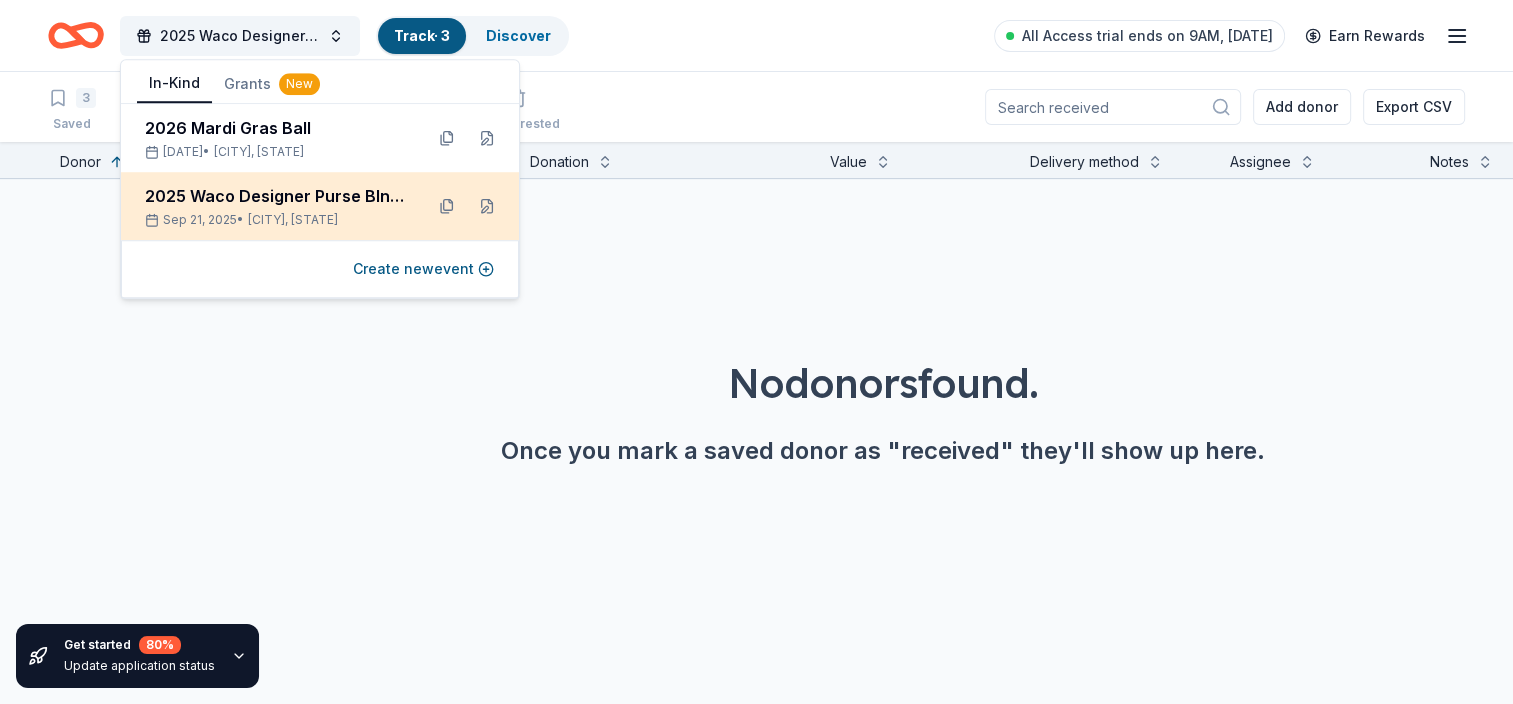 click on "2025 Waco Designer Purse BIngo" at bounding box center [276, 196] 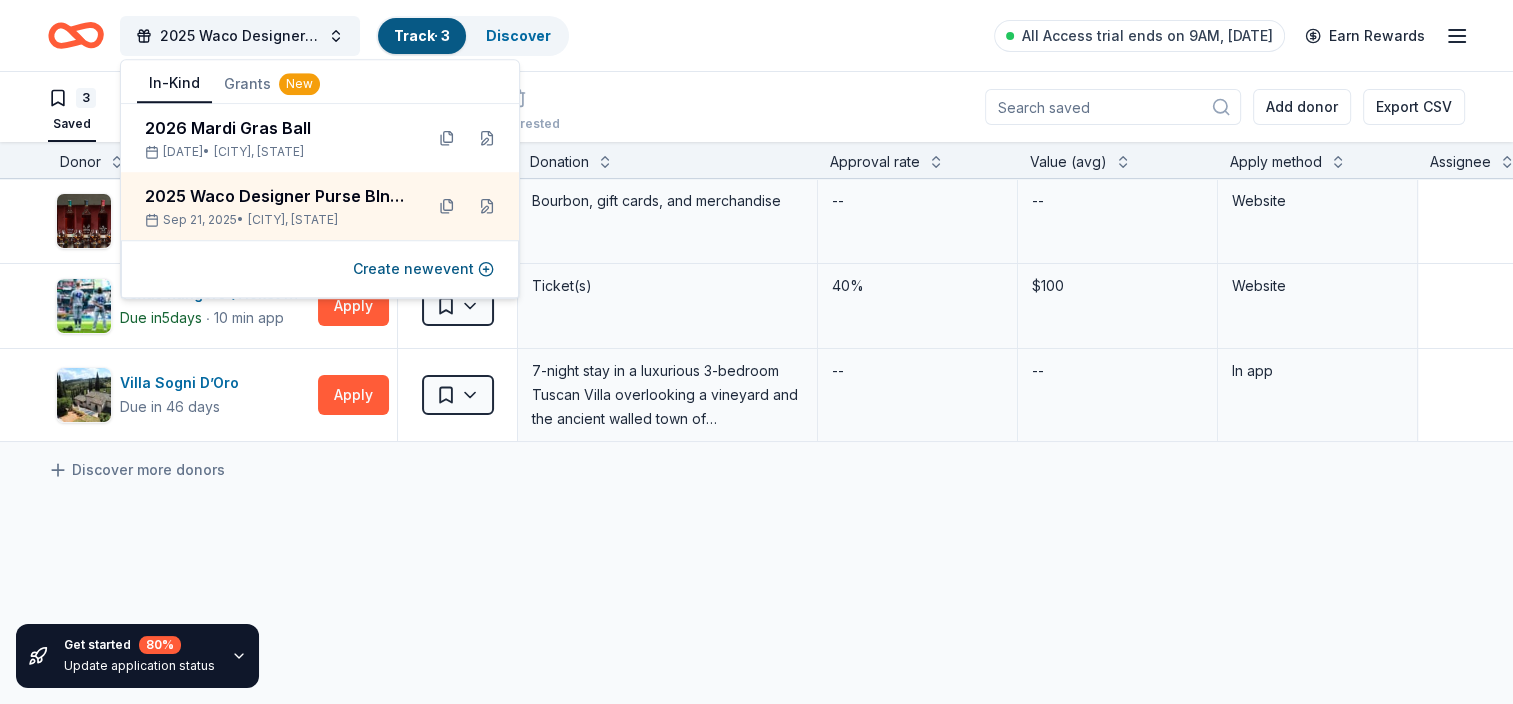 click on "Buffalo Trace Distillery Due in 17 days Apply Saved Bourbon, gift cards, and merchandise -- -- Website Texas Rangers (Ticket Donation) Due in  5  days ∙ 10 min app Apply Saved Ticket(s) 40% $100 Website Villa Sogni D’Oro Due in 46 days Apply Saved 7-night stay in a luxurious 3-bedroom Tuscan Villa overlooking a vineyard and the ancient walled town of Montepulciano, each with travertine bedecked en suite bathrooms, with a modern twist on area traditions and accessibility to all of Italy (Retail value is €5.250 Euro; you keep any proceeds above our charity rate of €3.500 Euro) -- -- In app   Discover more donors" at bounding box center [983, 498] 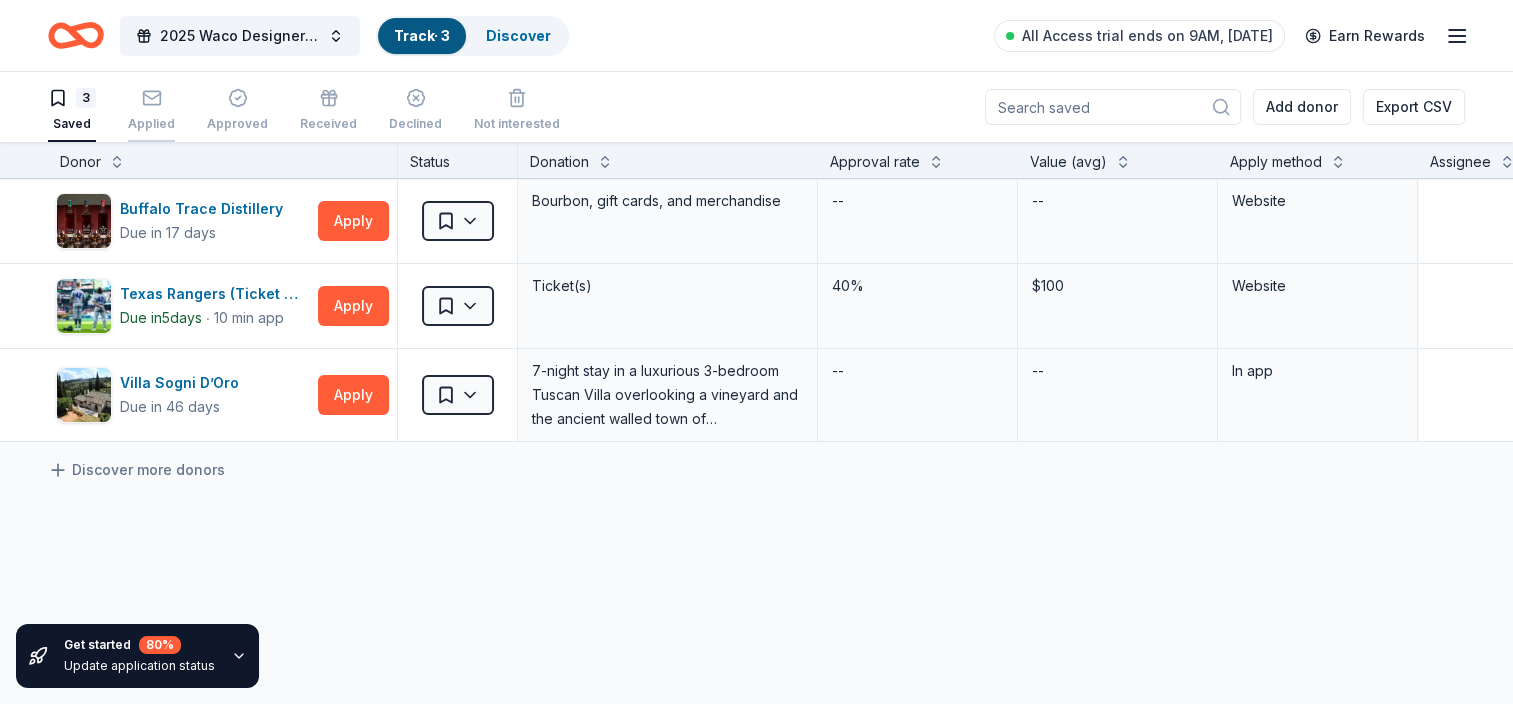 click on "Applied" at bounding box center (151, 124) 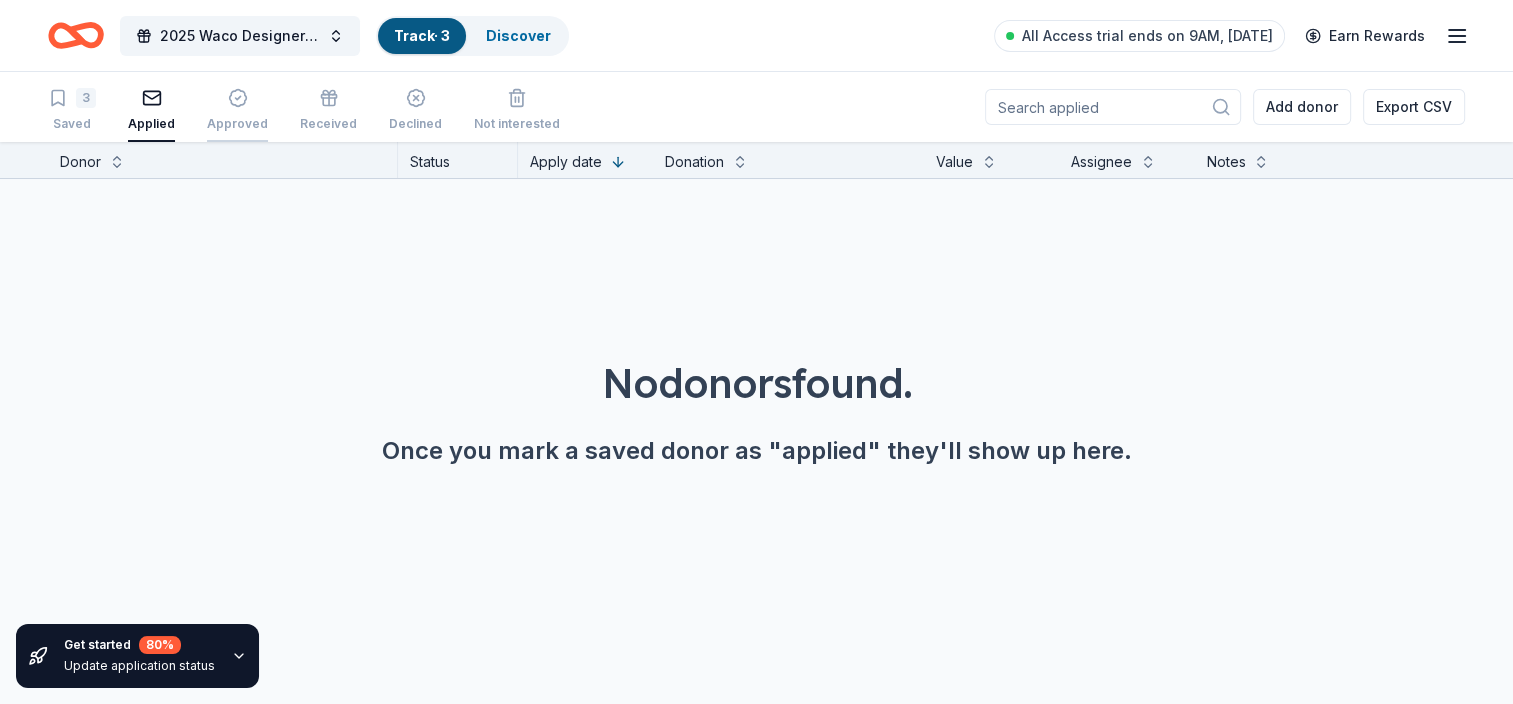 click on "Approved" at bounding box center (237, 124) 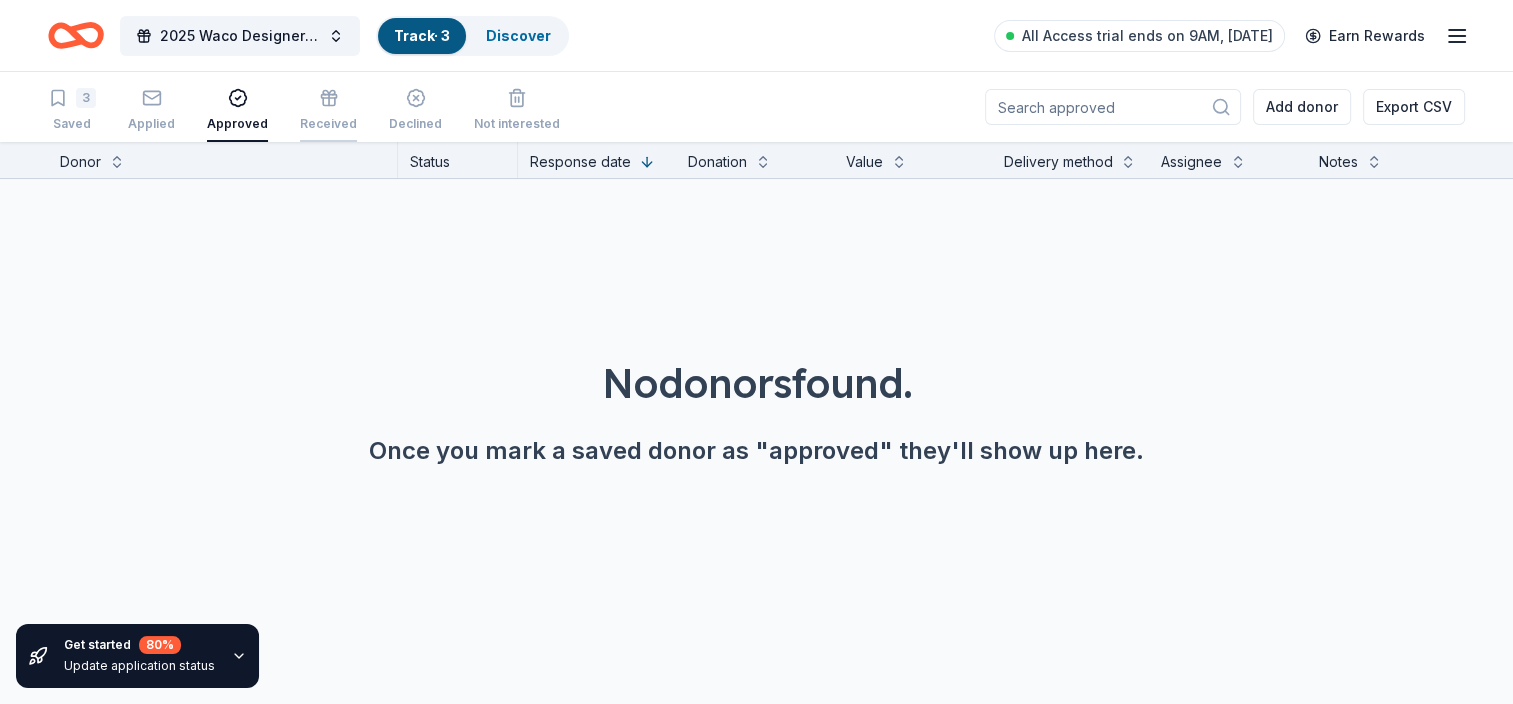 click on "Received" at bounding box center (328, 124) 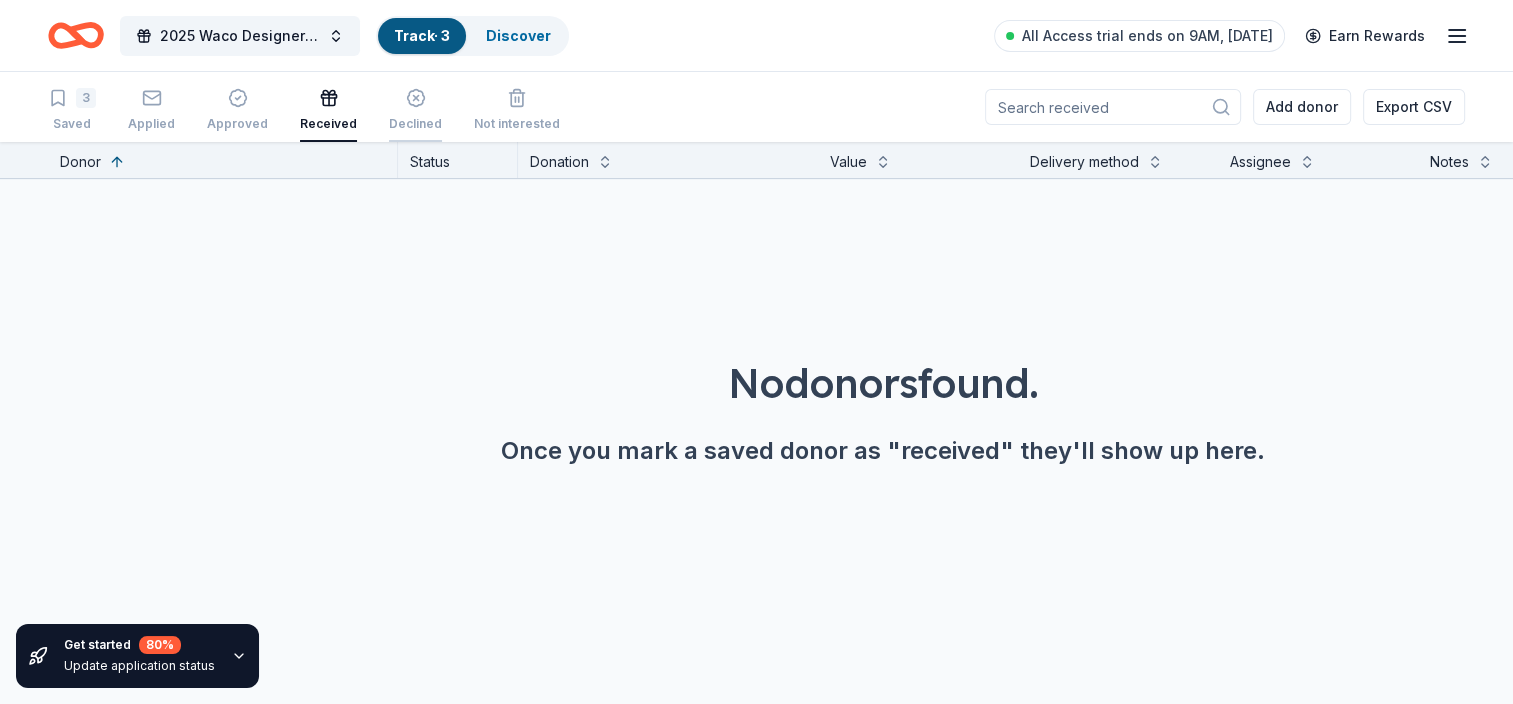 click on "Declined" at bounding box center (415, 124) 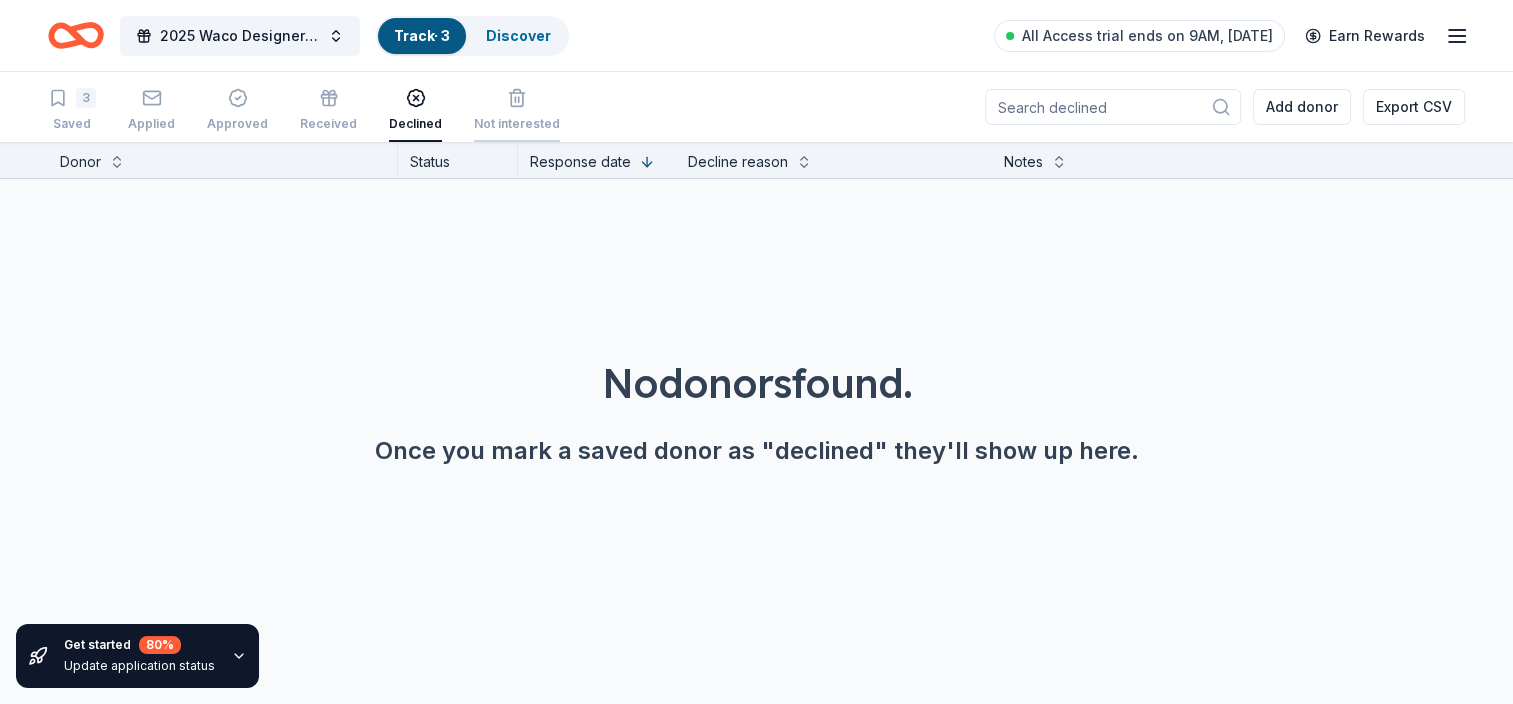 click on "Not interested" at bounding box center [517, 124] 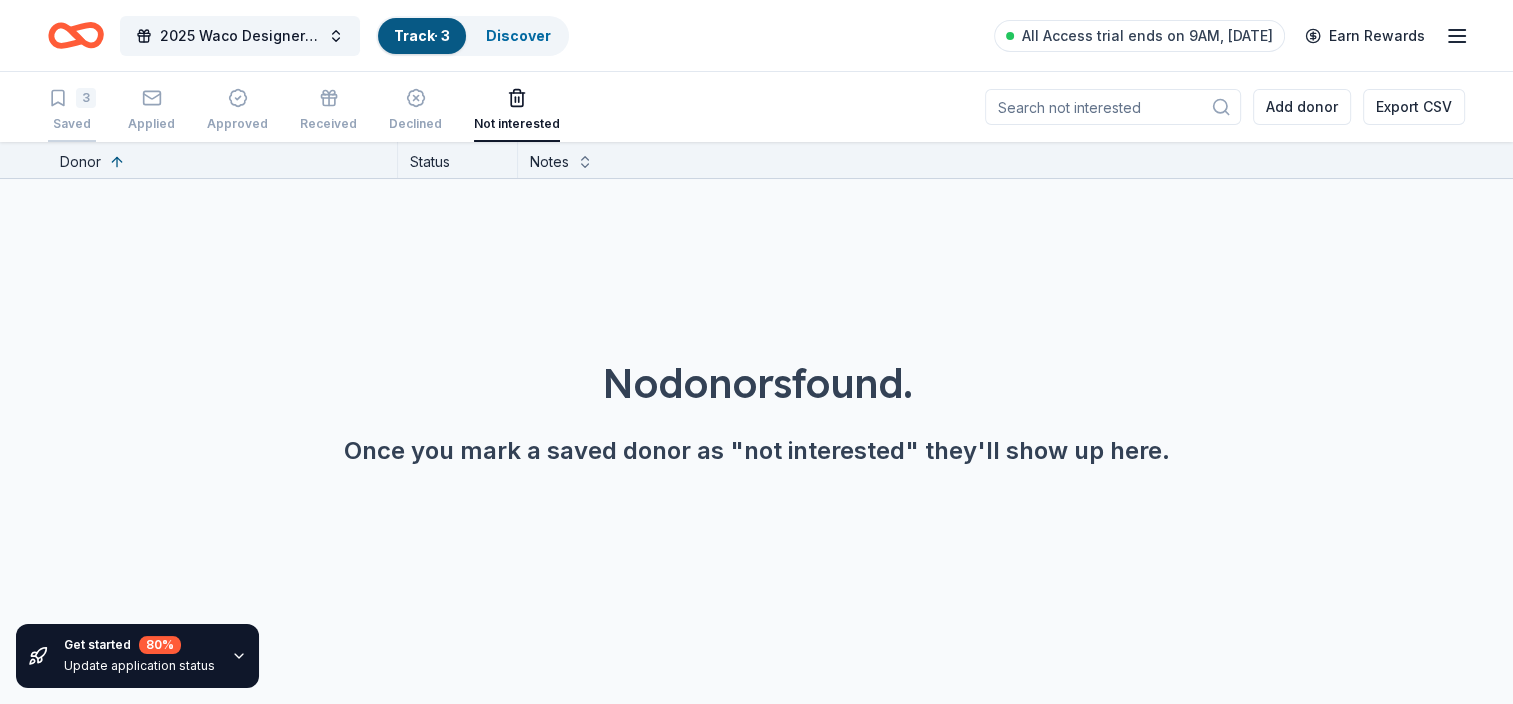 click on "3 Saved" at bounding box center [72, 110] 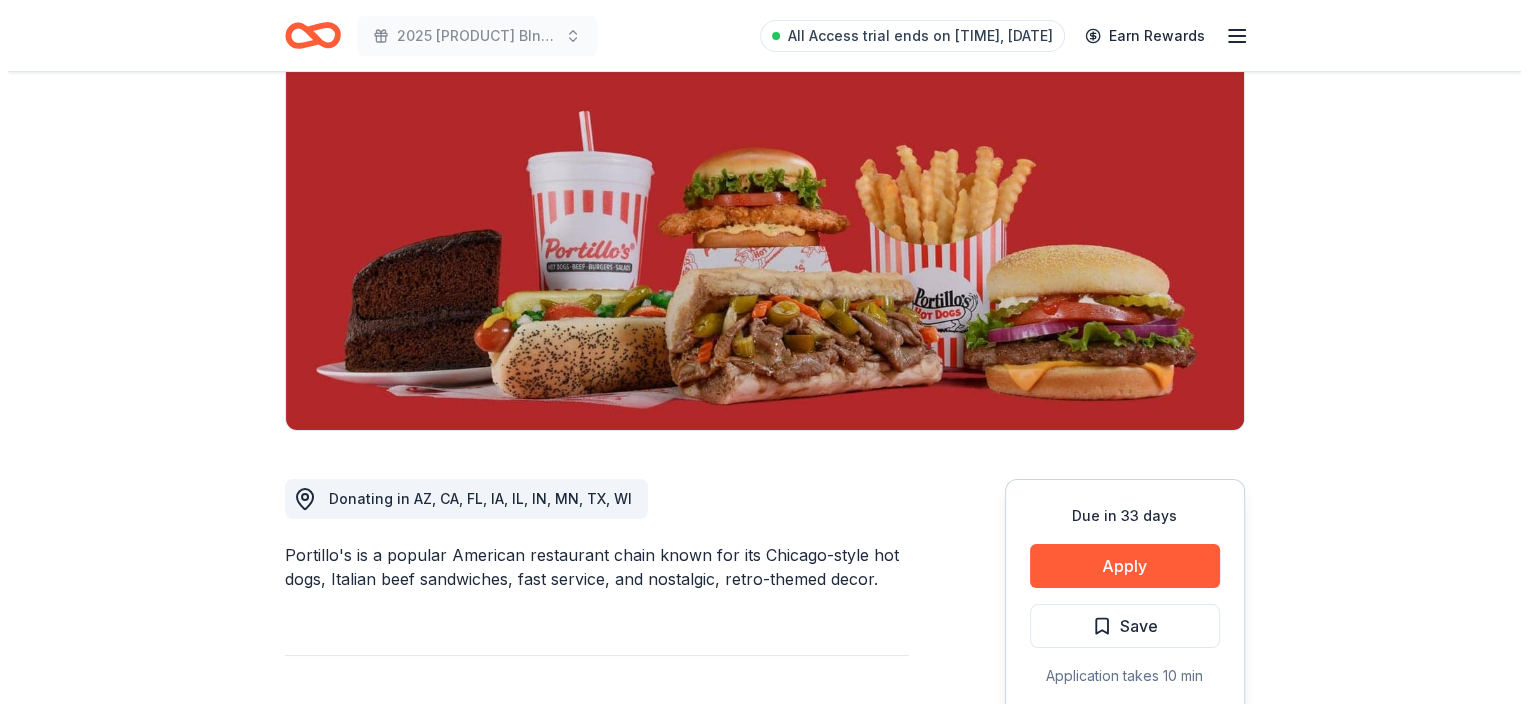 scroll, scrollTop: 200, scrollLeft: 0, axis: vertical 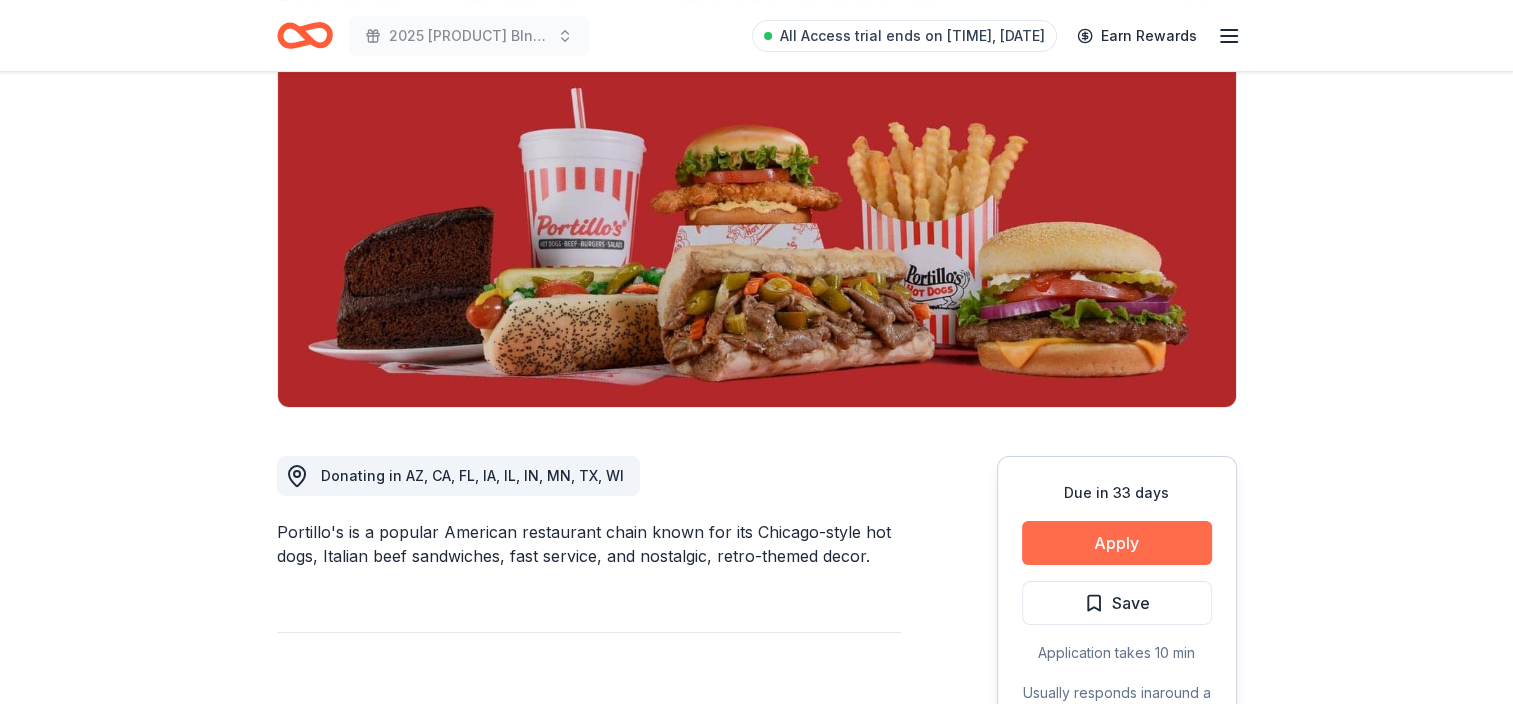 click on "Apply" at bounding box center (1117, 543) 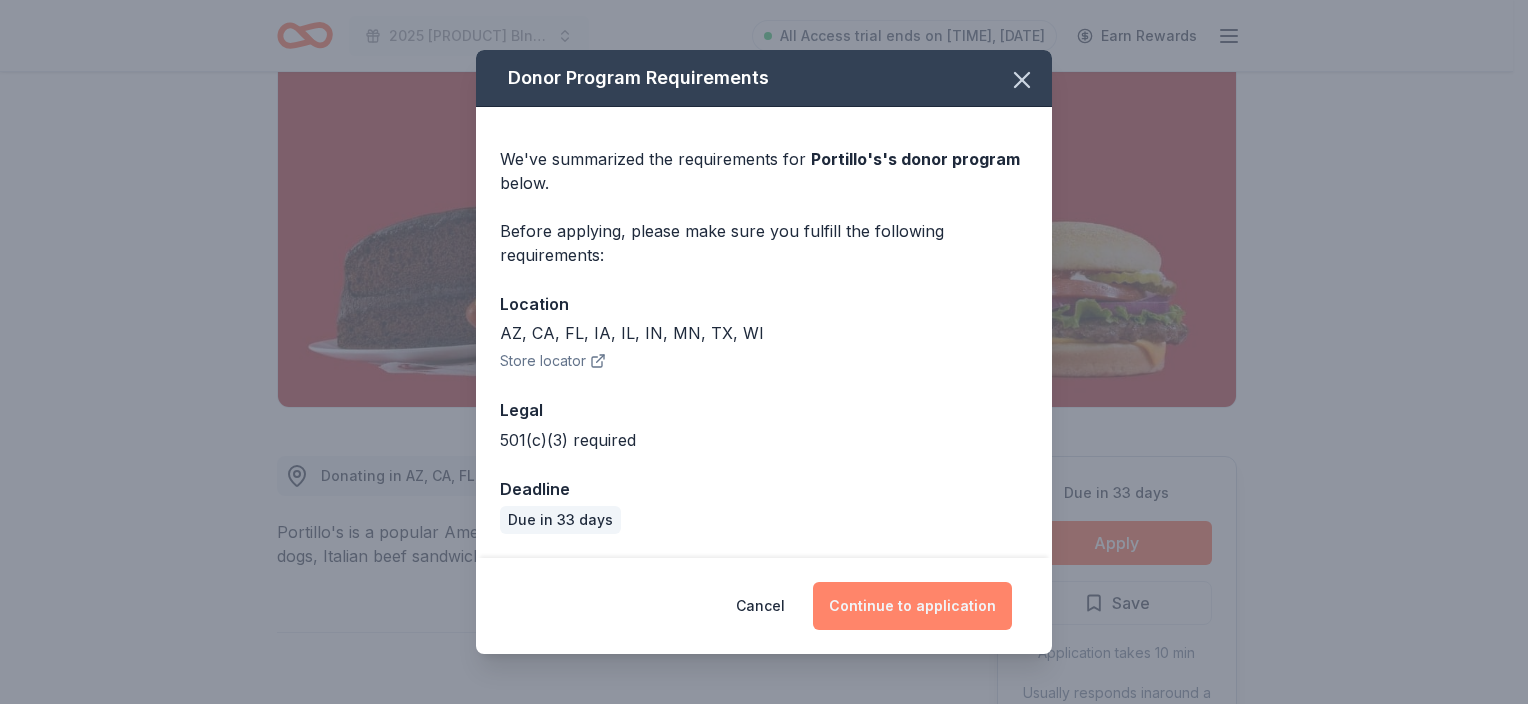 click on "Continue to application" at bounding box center (912, 606) 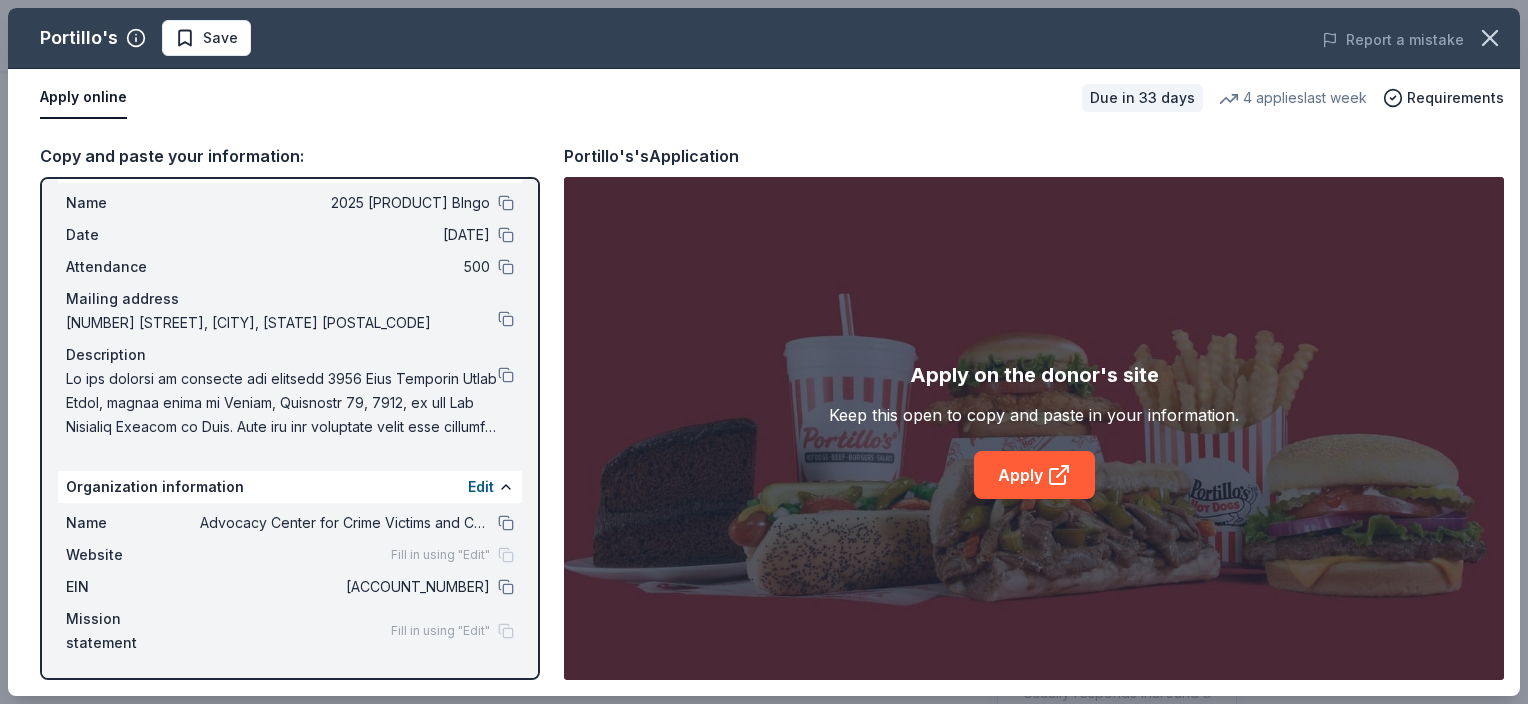 scroll, scrollTop: 0, scrollLeft: 0, axis: both 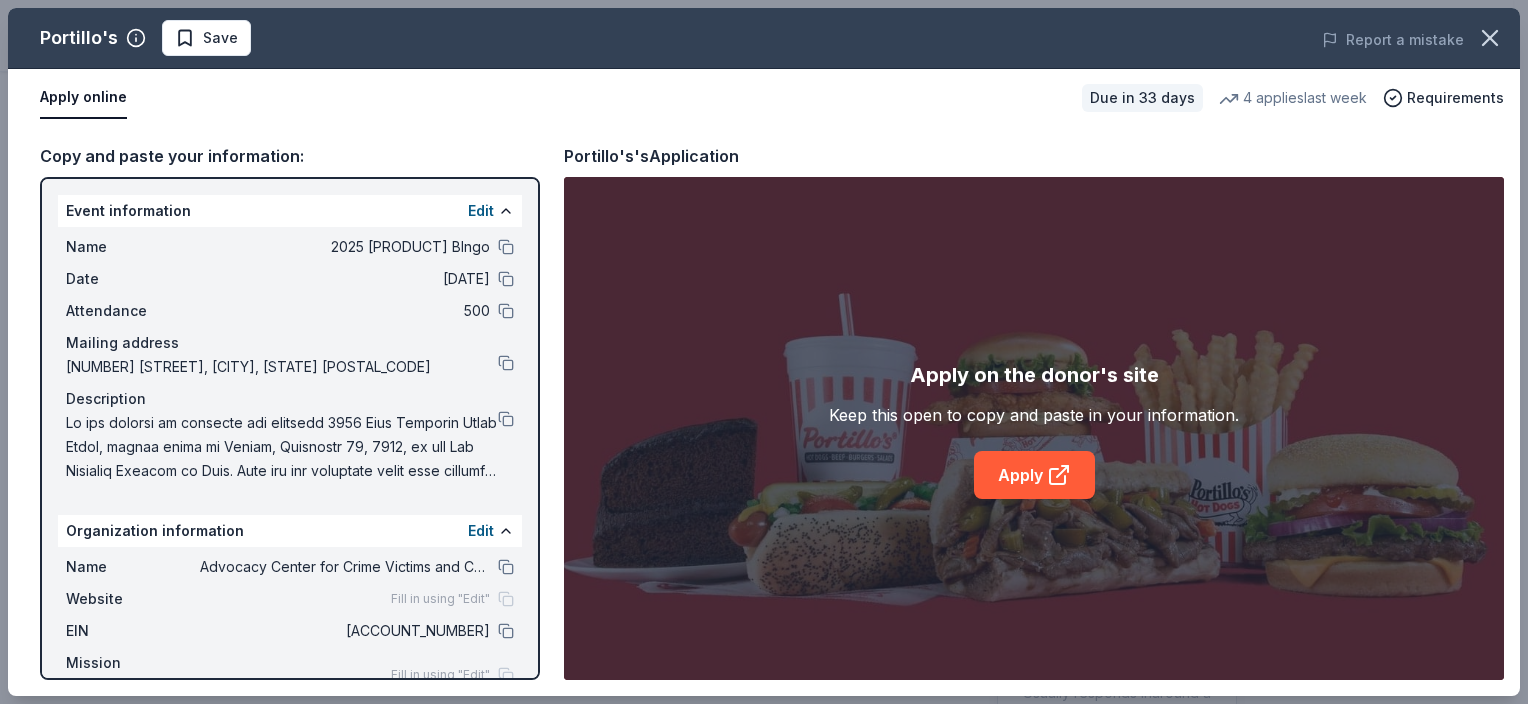 click on "Apply online" at bounding box center [83, 98] 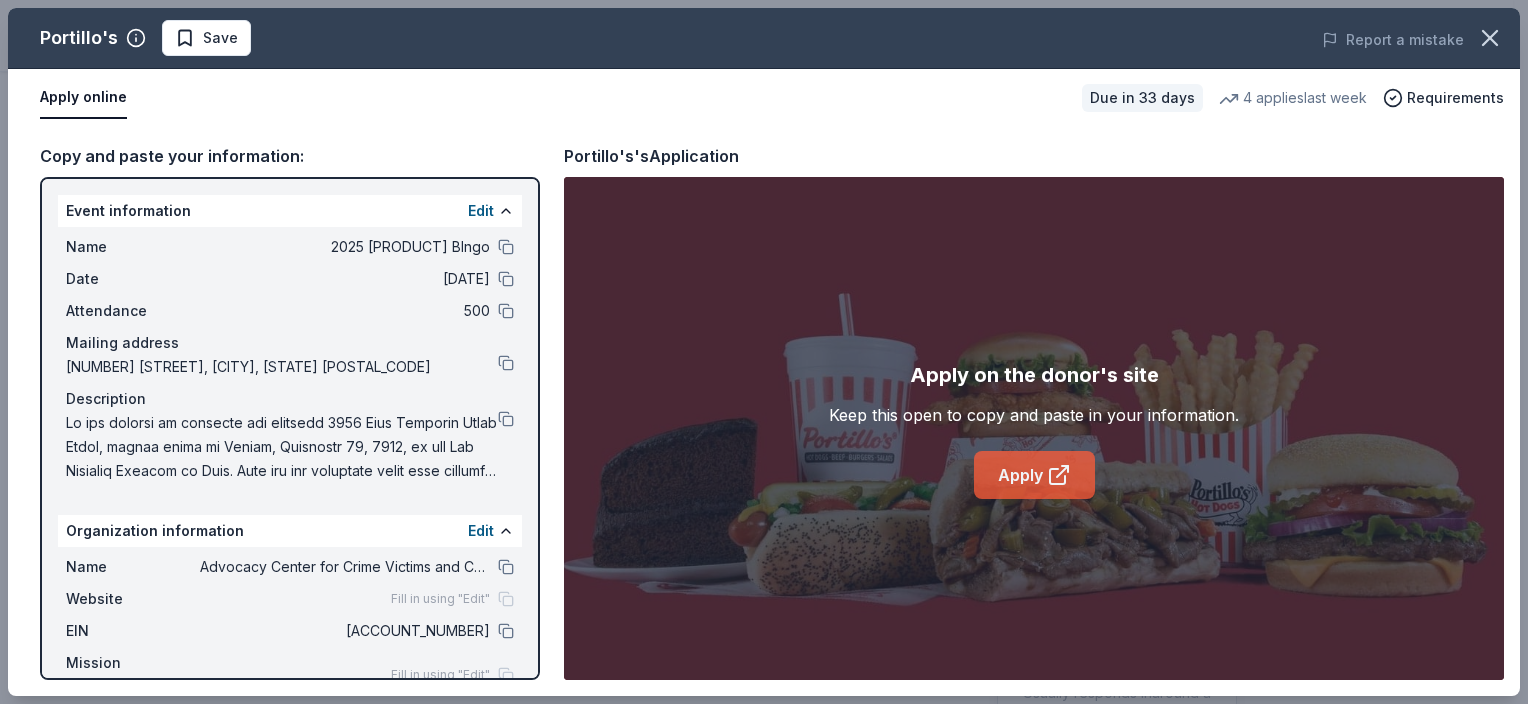 click on "Apply" at bounding box center [1034, 475] 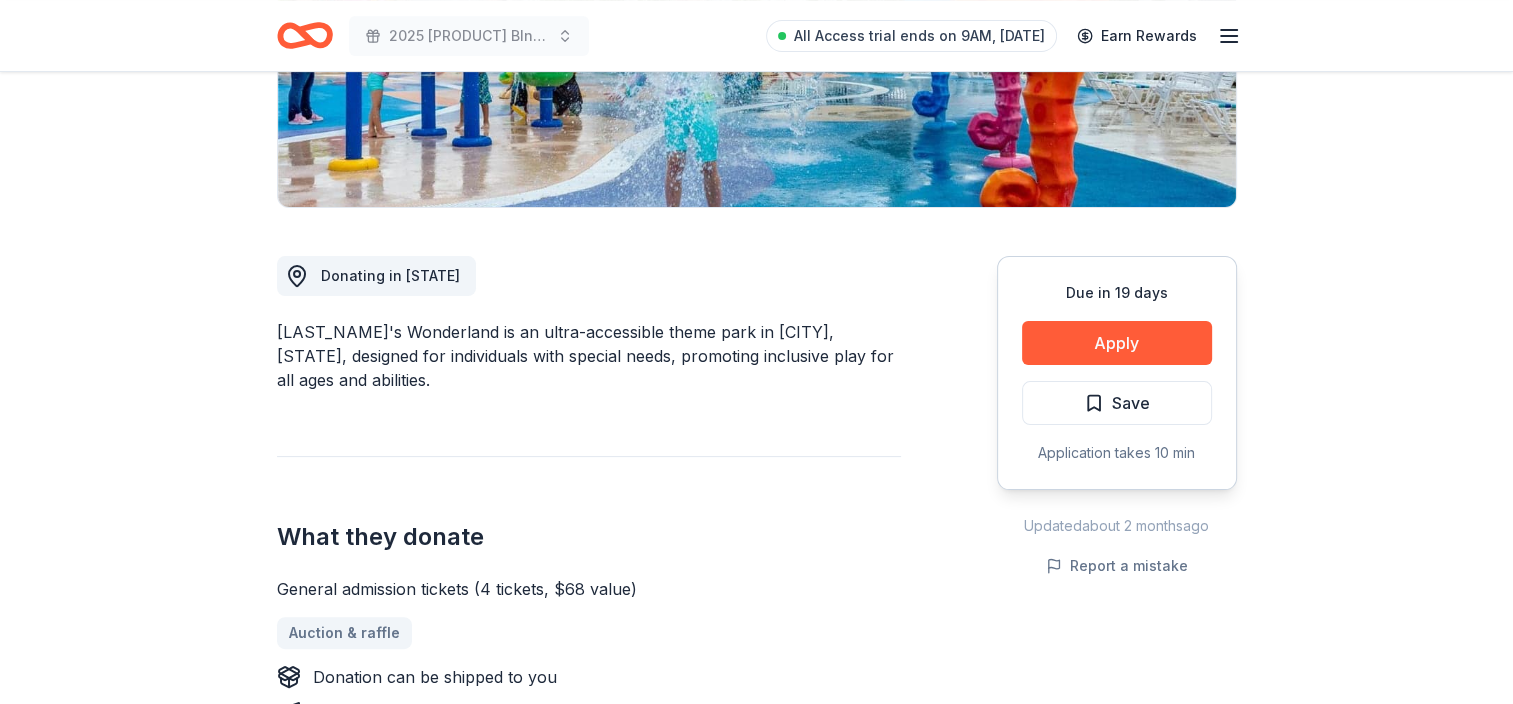 scroll, scrollTop: 300, scrollLeft: 0, axis: vertical 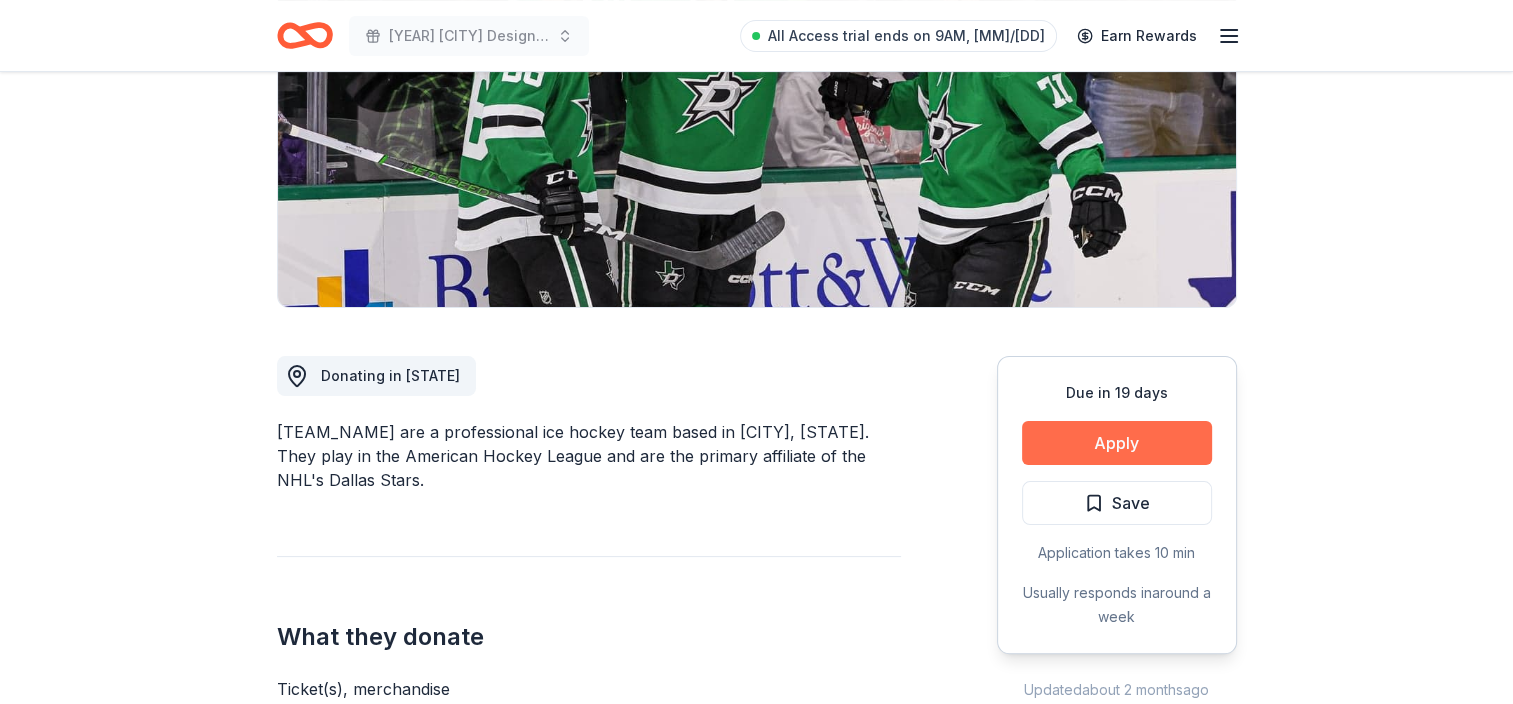 click on "Apply" at bounding box center [1117, 443] 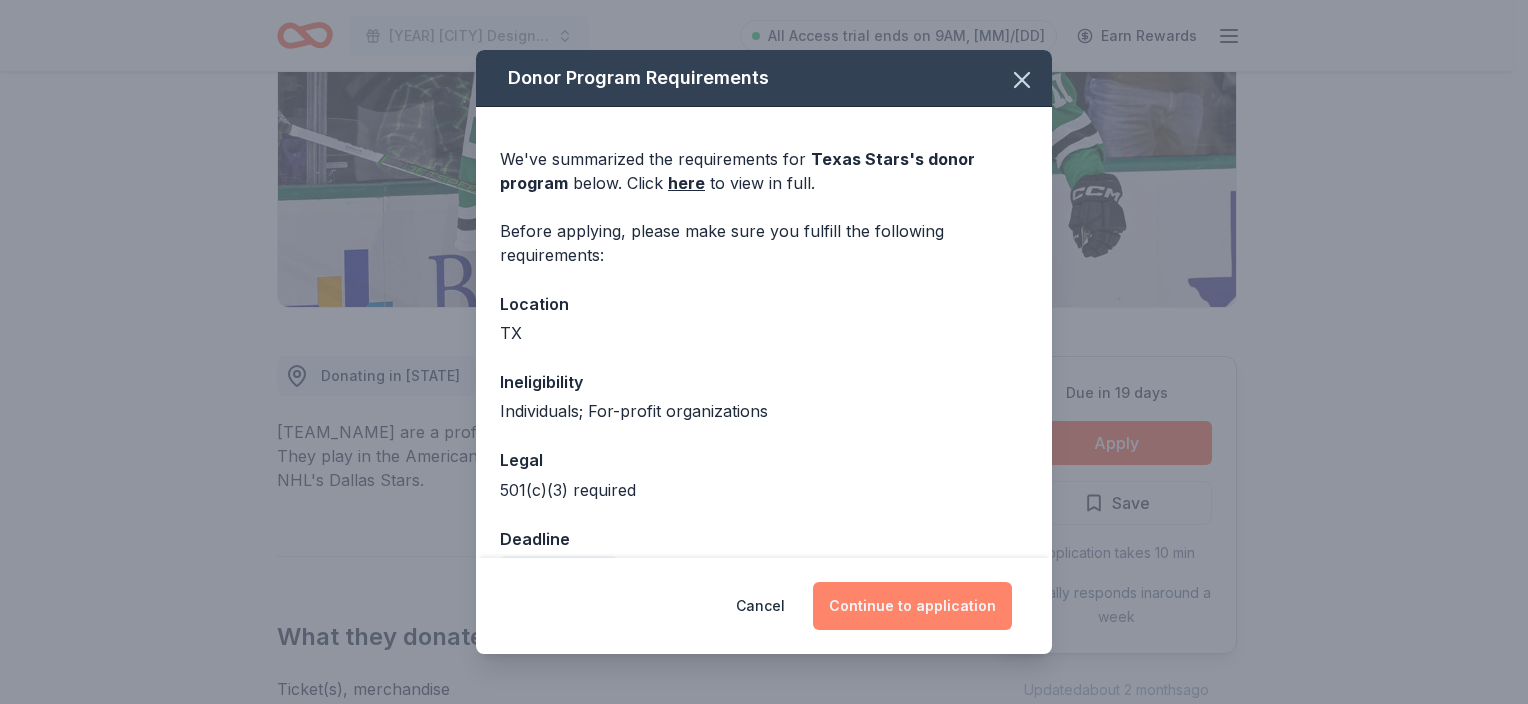 click on "Continue to application" at bounding box center [912, 606] 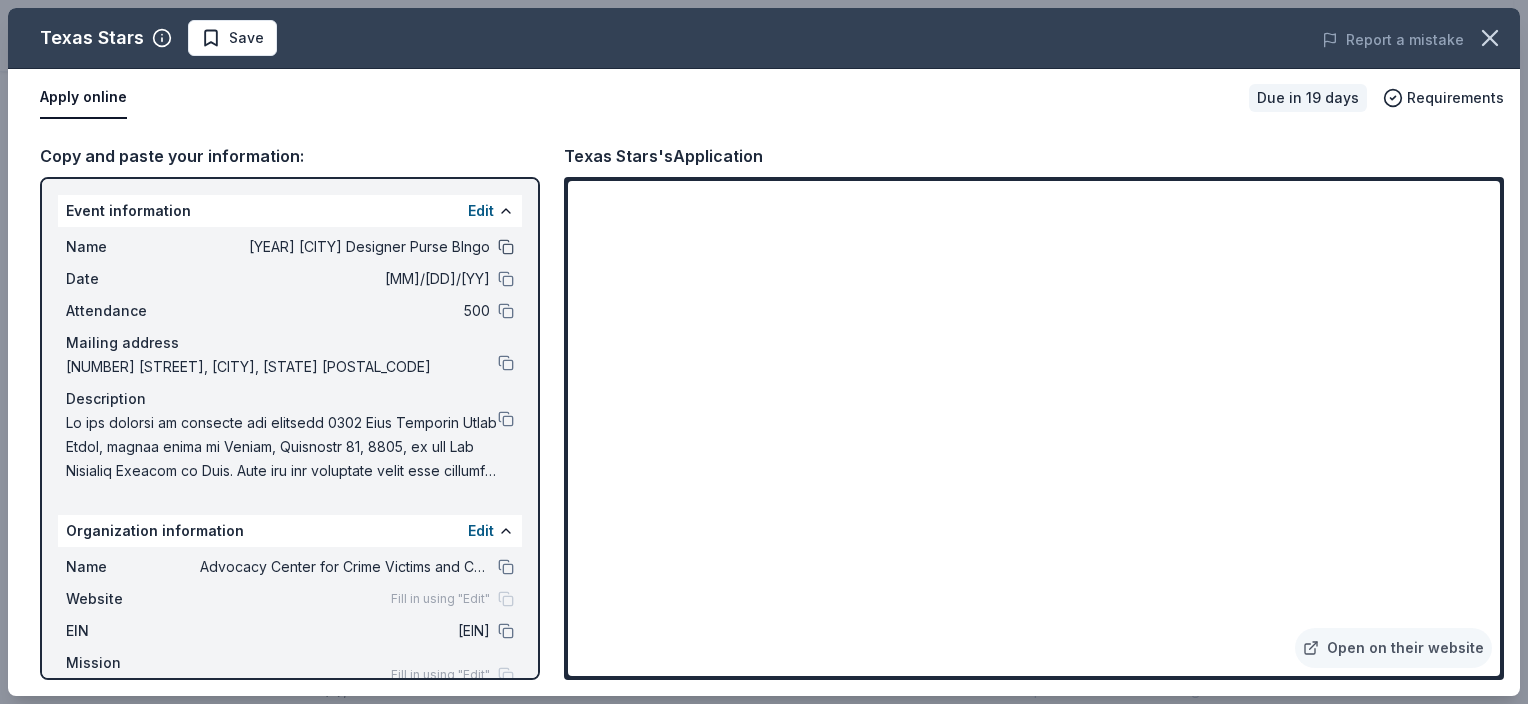click at bounding box center [506, 247] 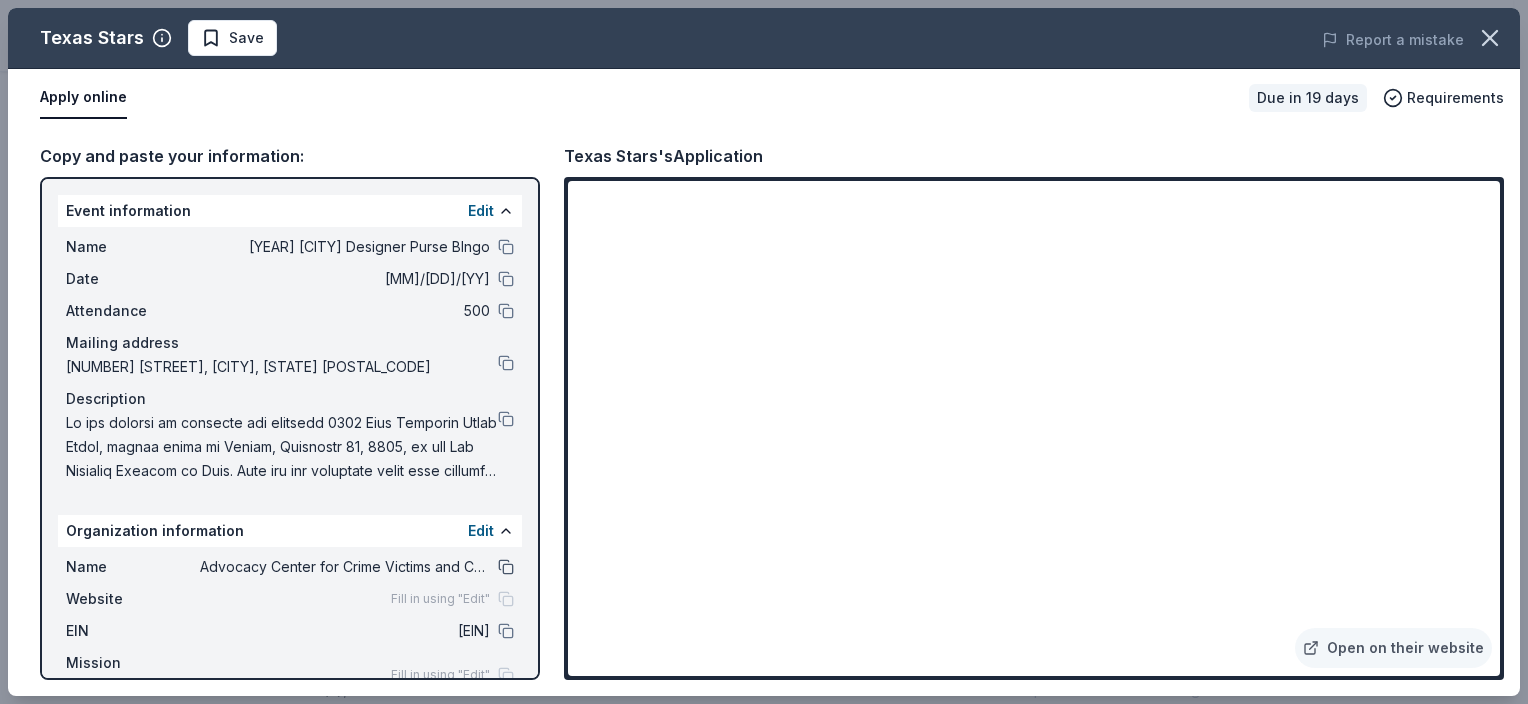 click at bounding box center (506, 567) 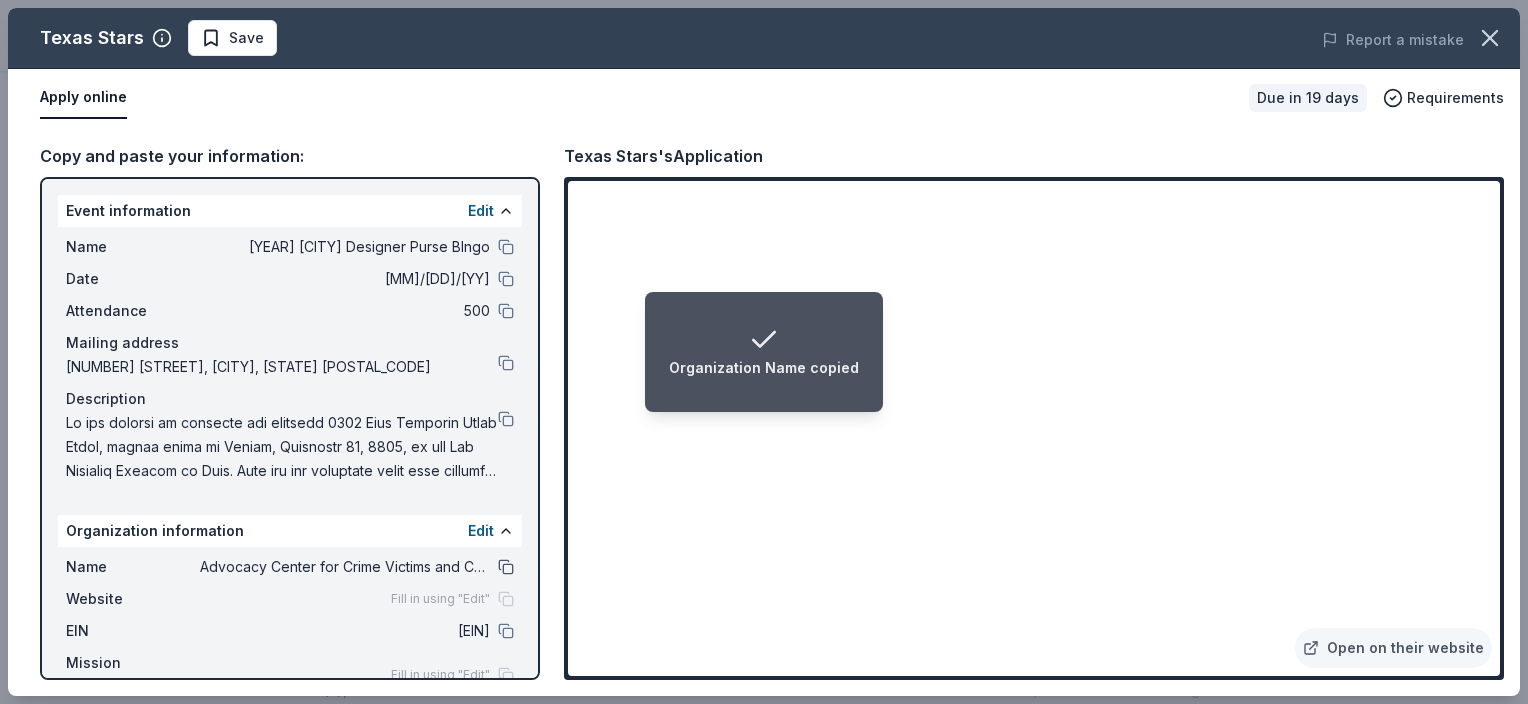 click at bounding box center (506, 567) 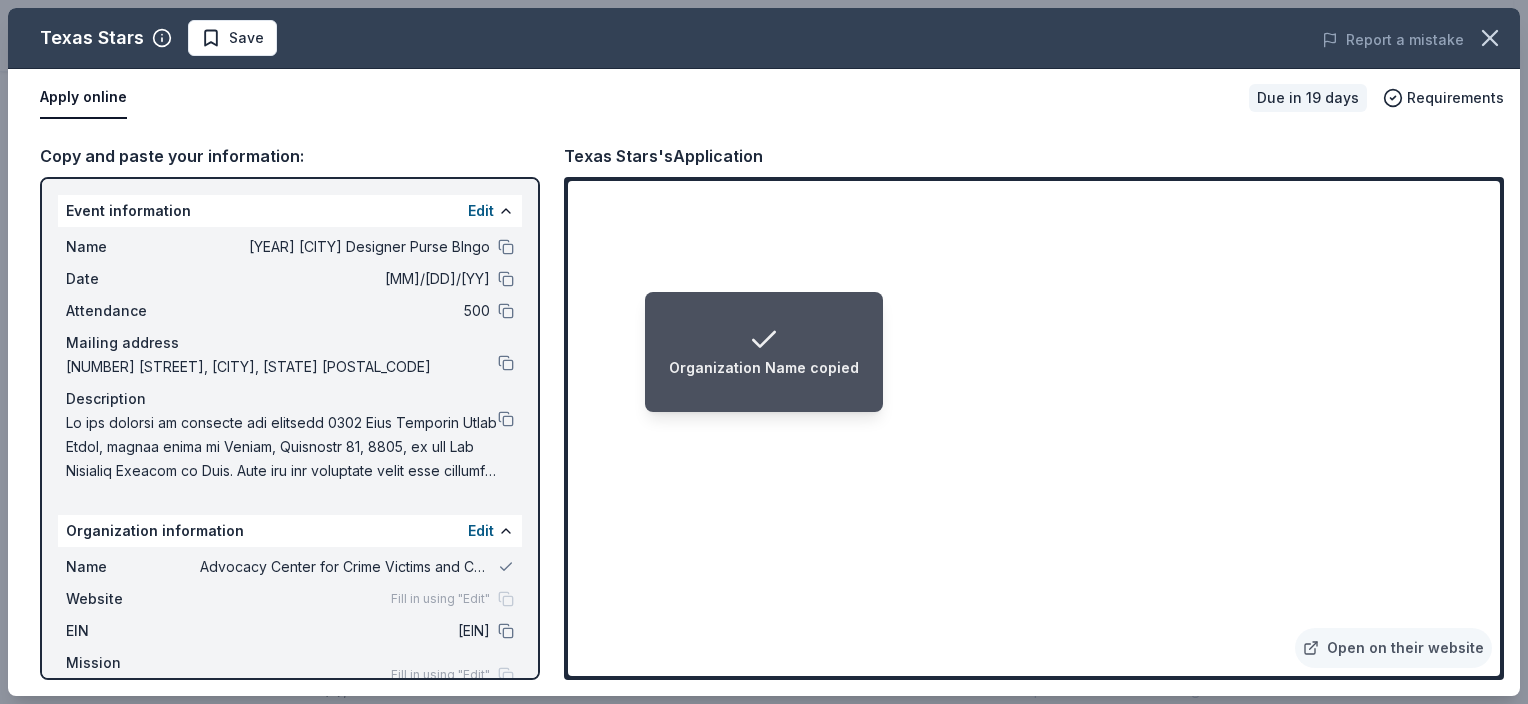 click on "Advocacy Center for Crime Victims and Children" at bounding box center [345, 567] 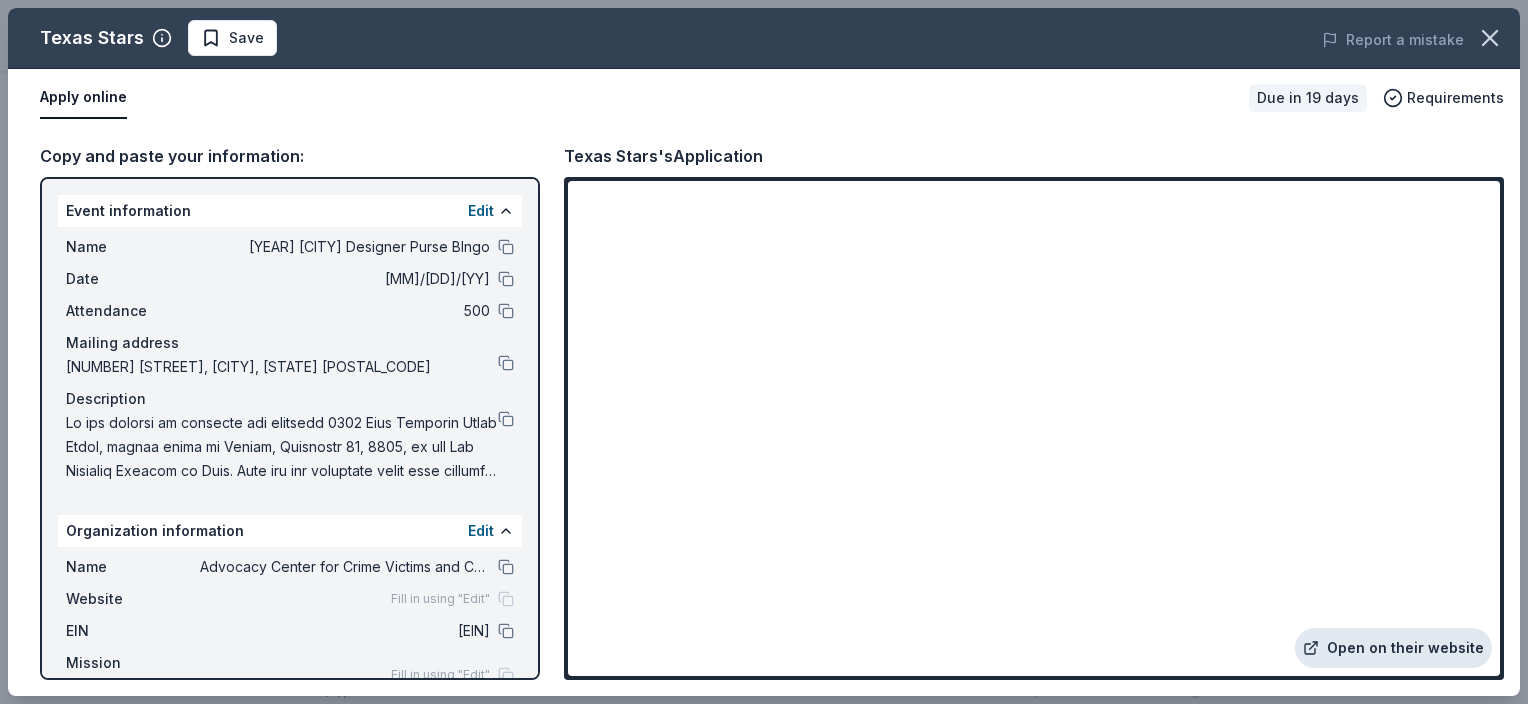 click on "Open on their website" at bounding box center [1393, 648] 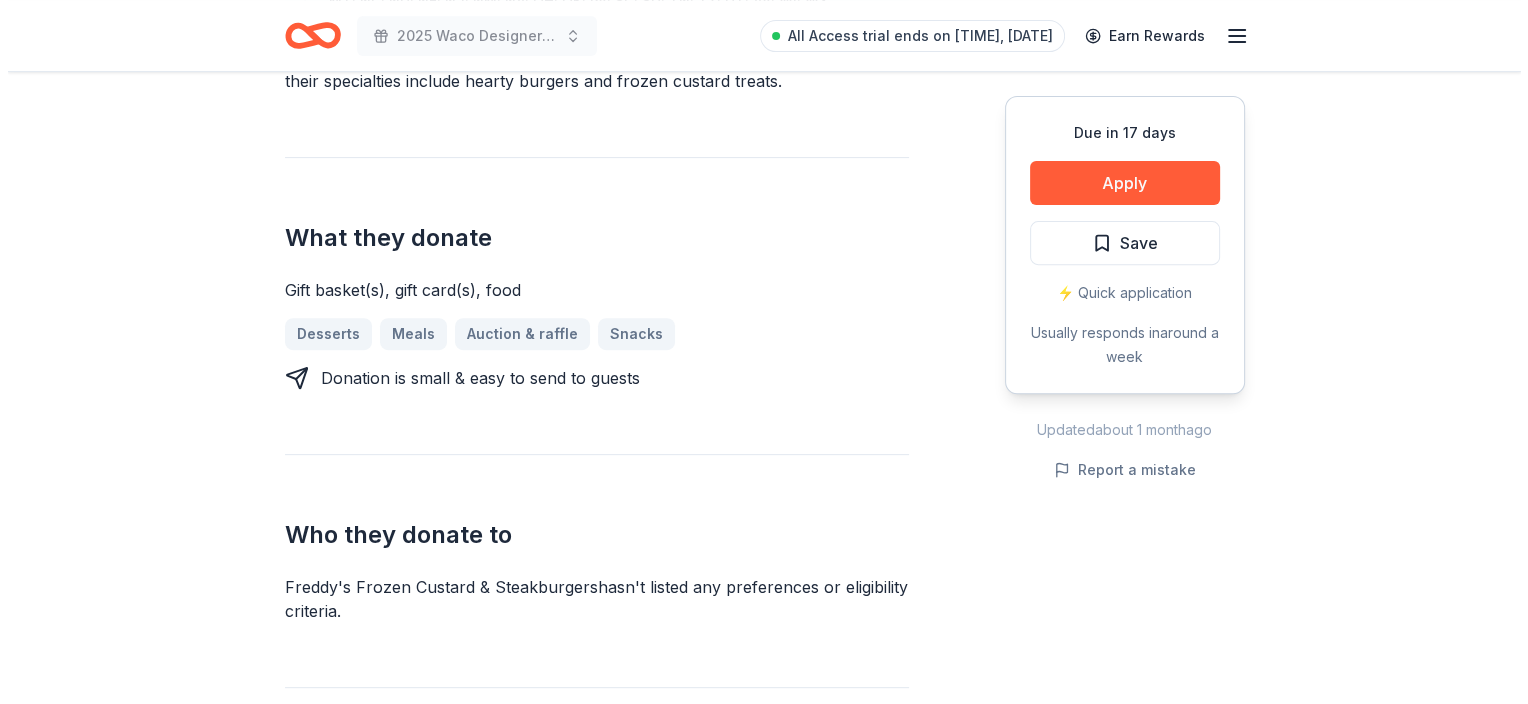 scroll, scrollTop: 700, scrollLeft: 0, axis: vertical 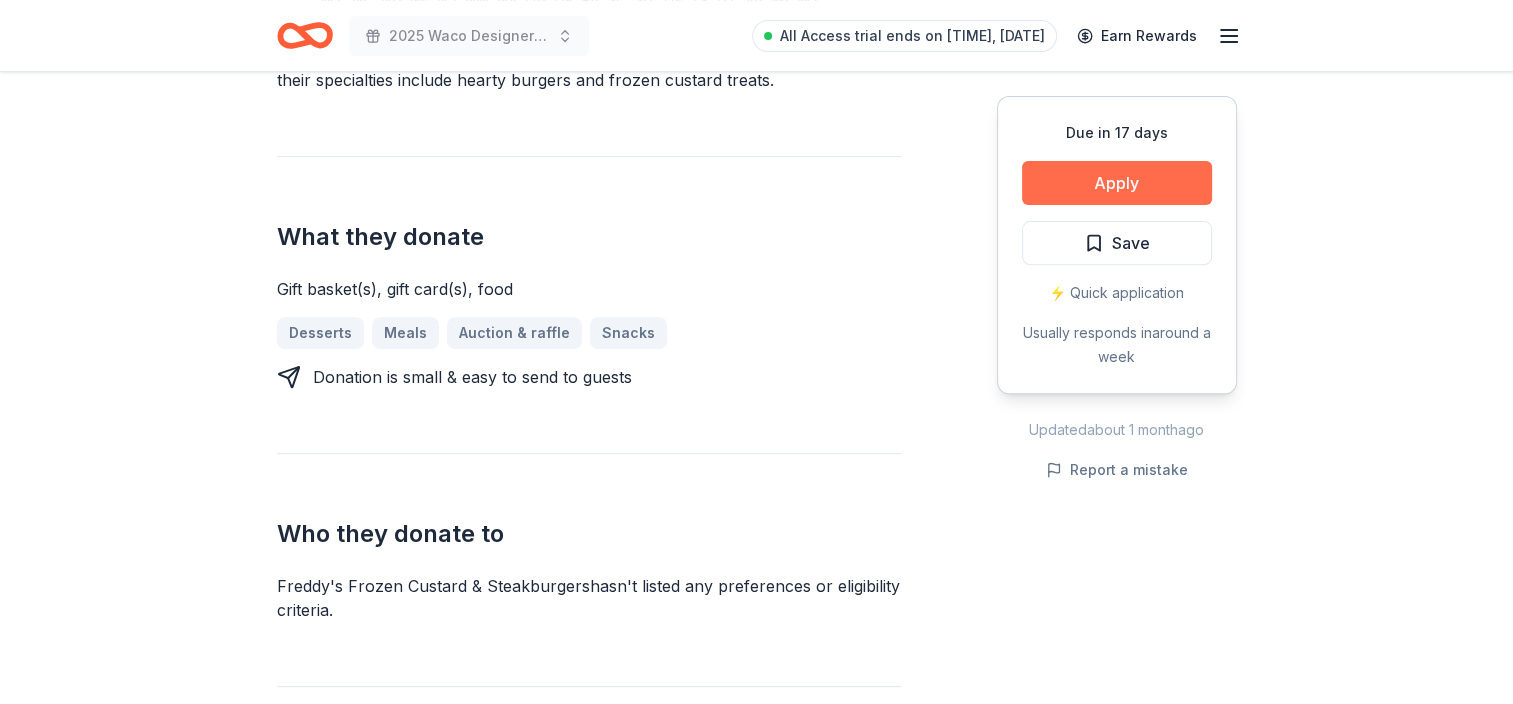 click on "Apply" at bounding box center [1117, 183] 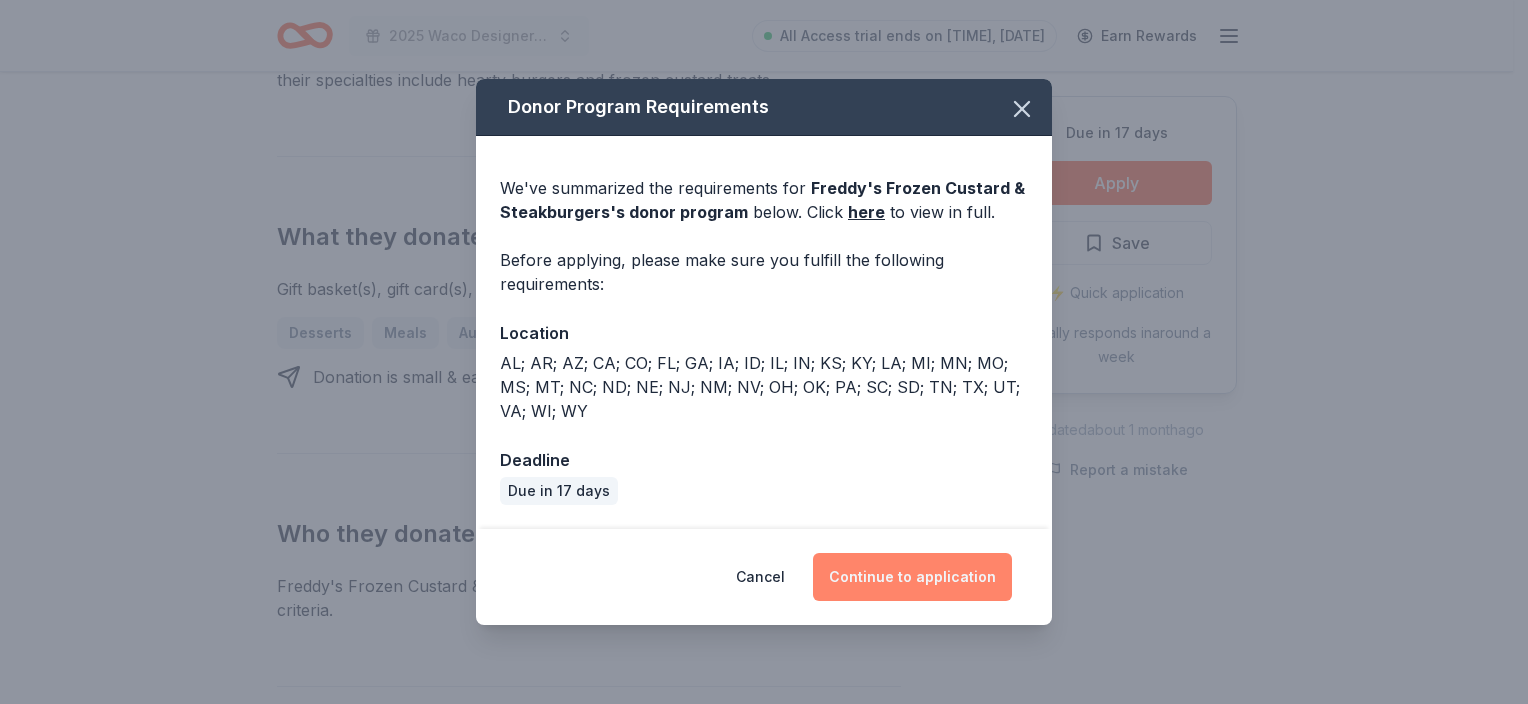 click on "Continue to application" at bounding box center (912, 577) 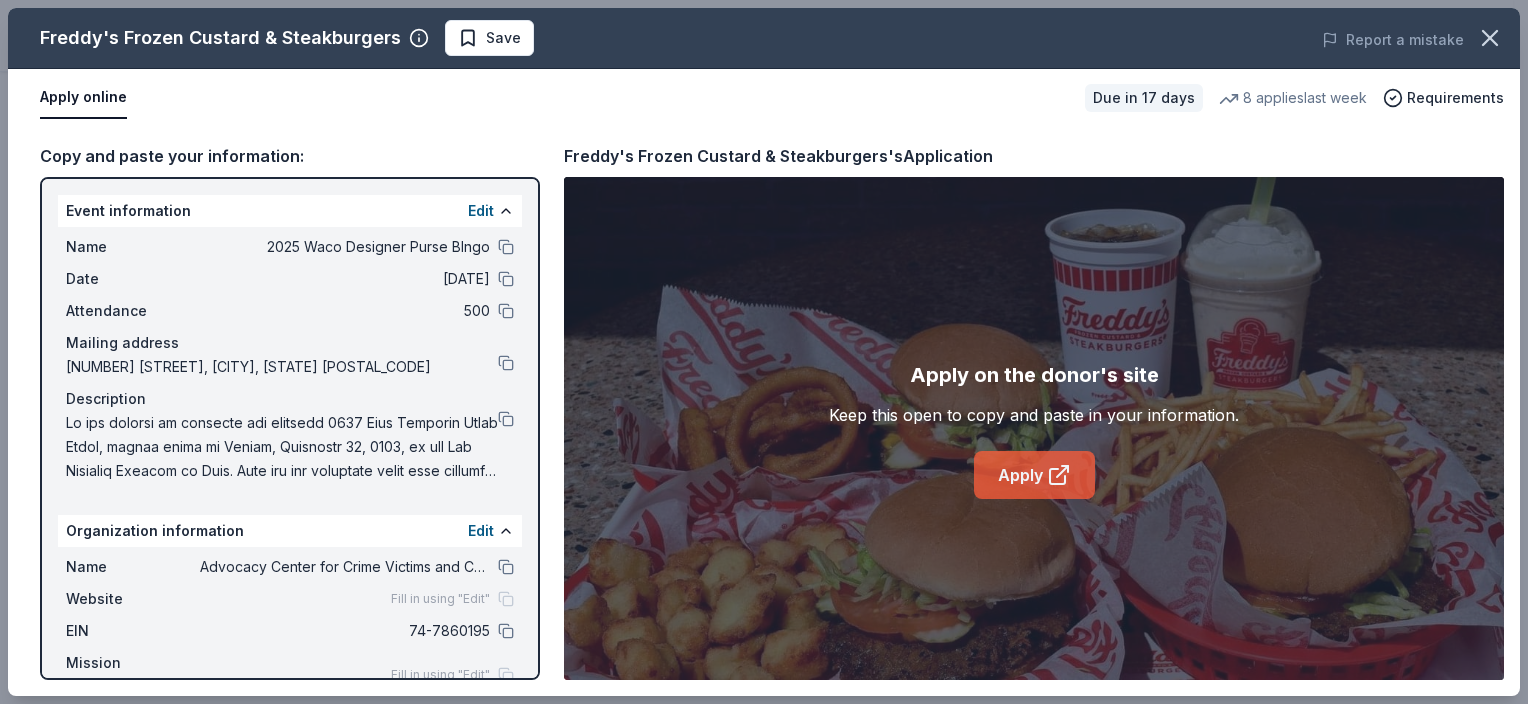 click on "Apply" at bounding box center [1034, 475] 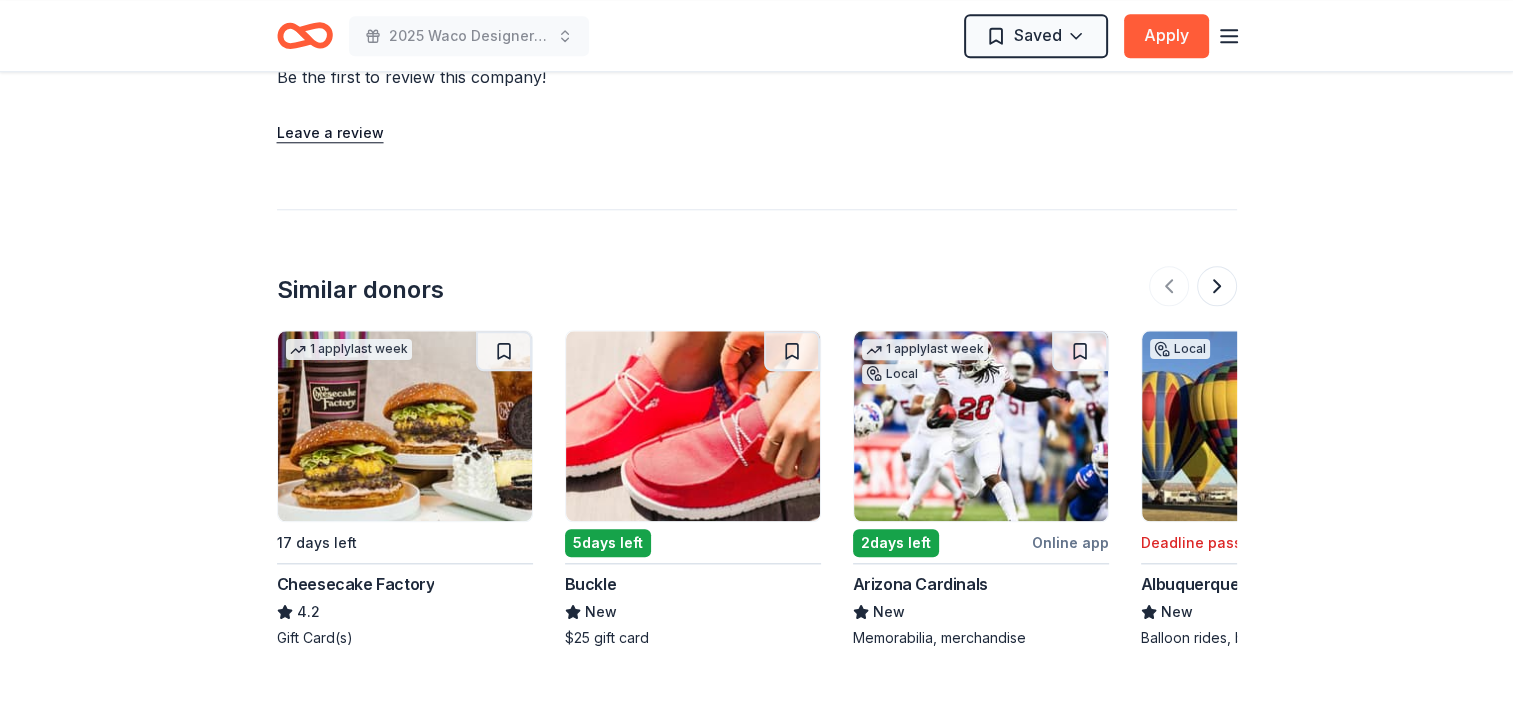 scroll, scrollTop: 1881, scrollLeft: 0, axis: vertical 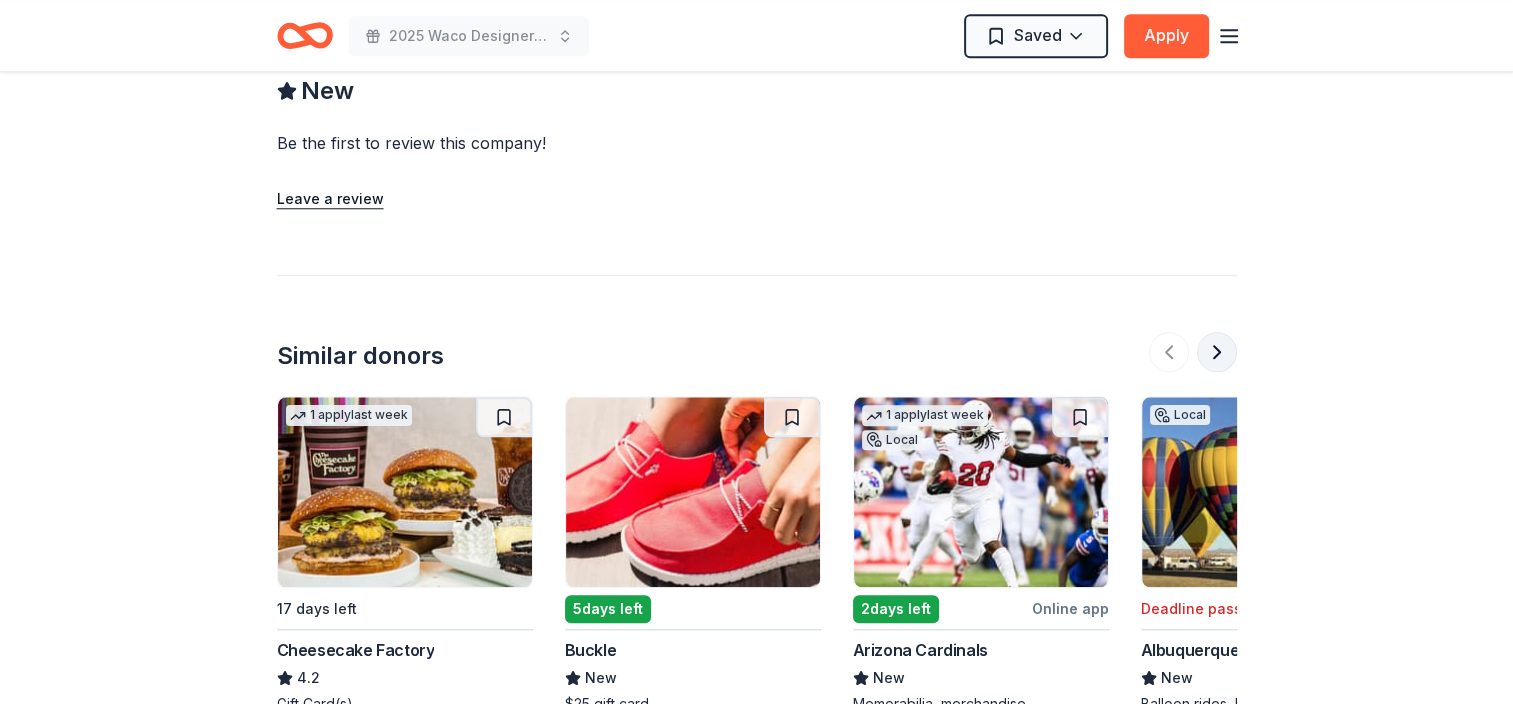 click at bounding box center (1217, 352) 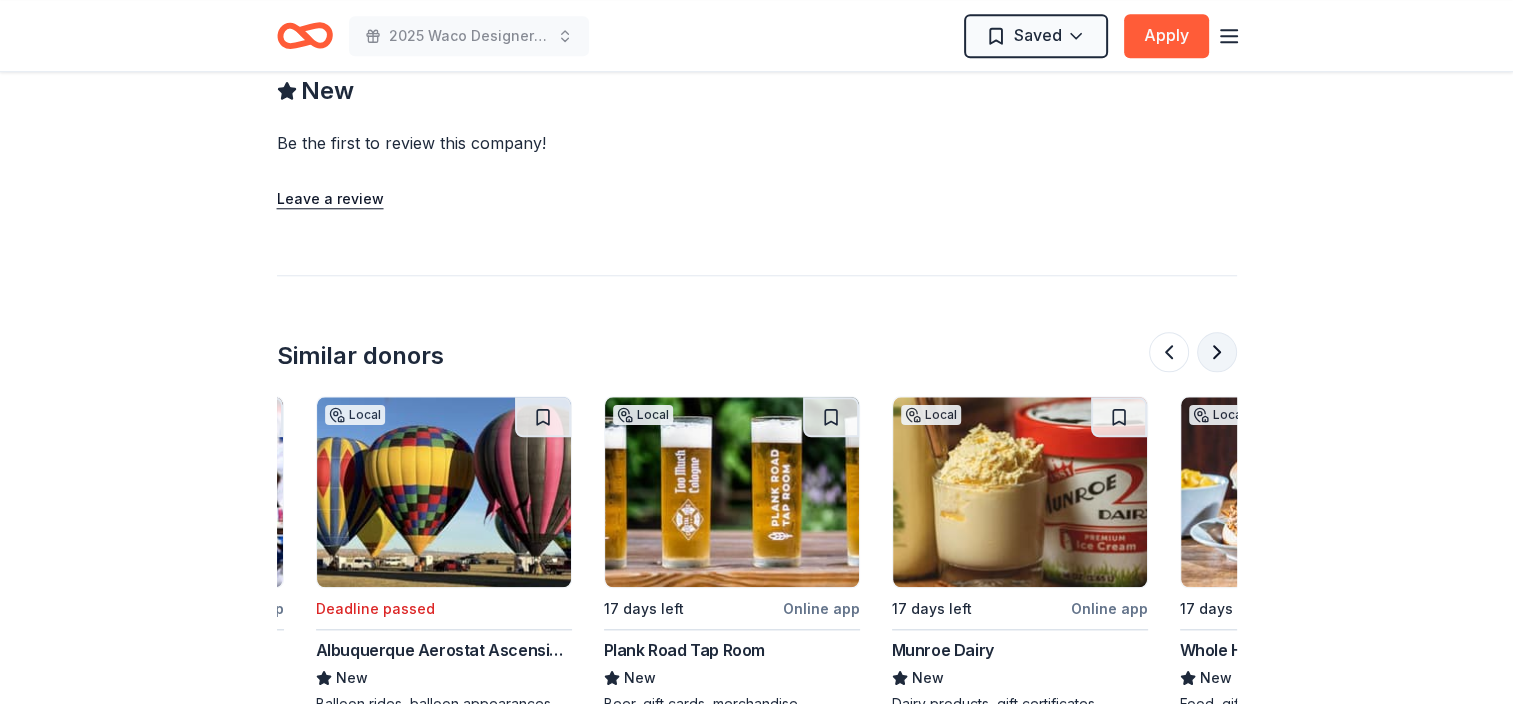 scroll, scrollTop: 0, scrollLeft: 864, axis: horizontal 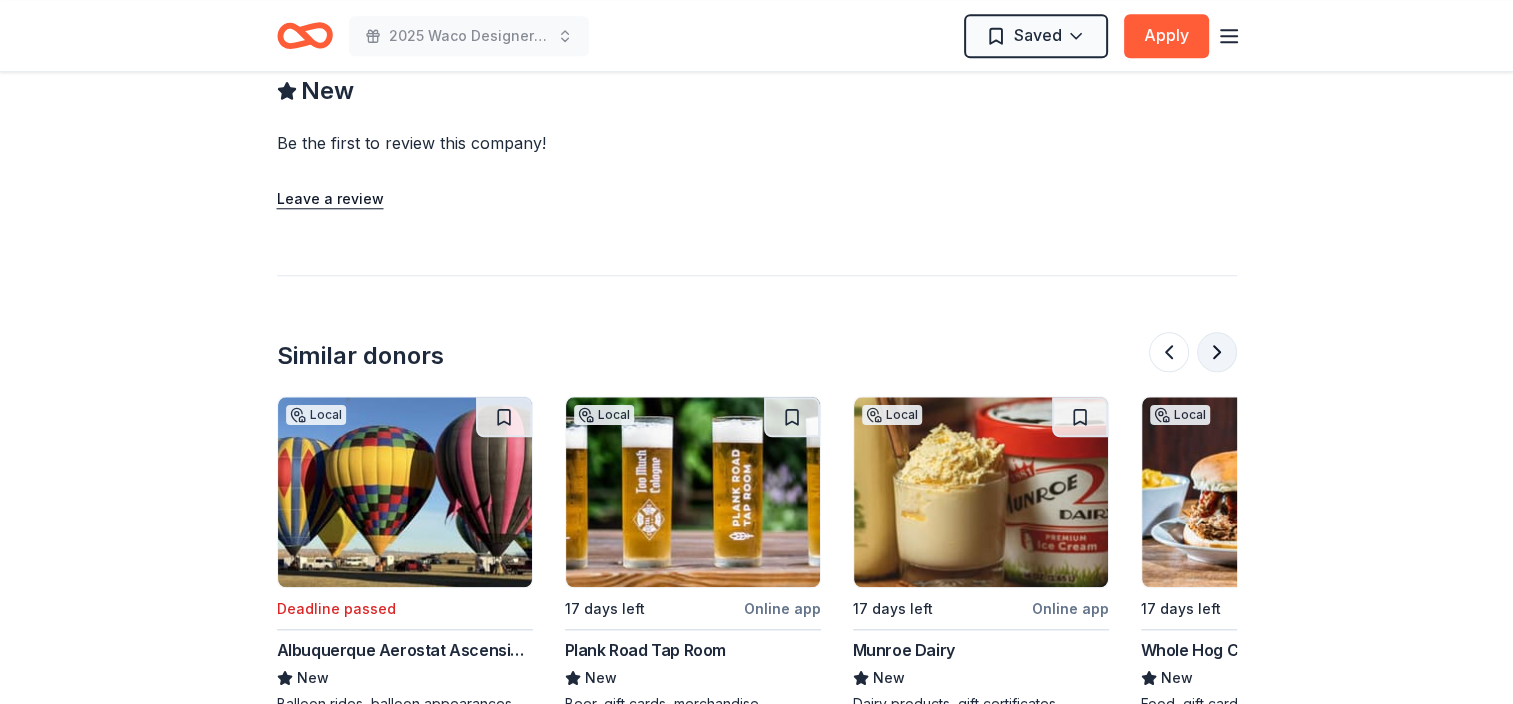 click at bounding box center (1217, 352) 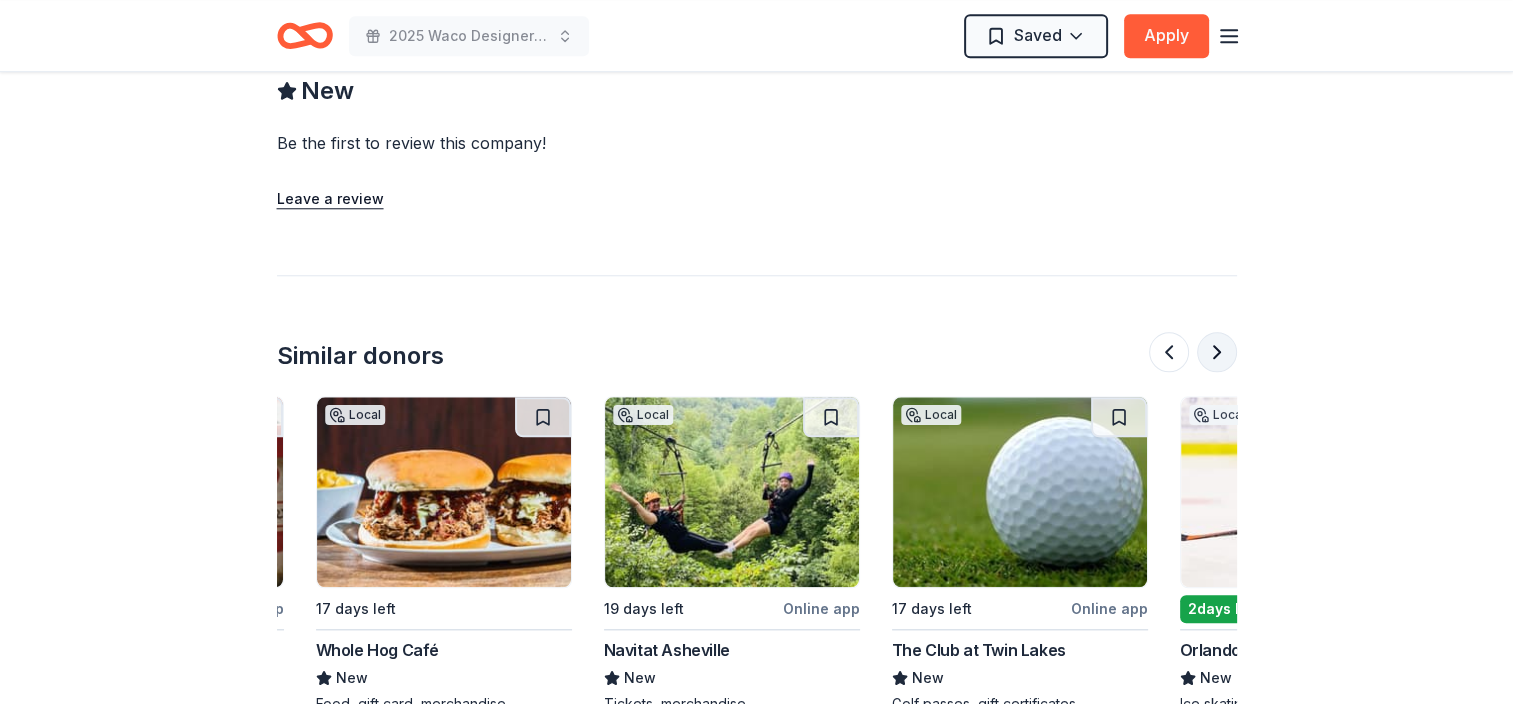 scroll, scrollTop: 0, scrollLeft: 1728, axis: horizontal 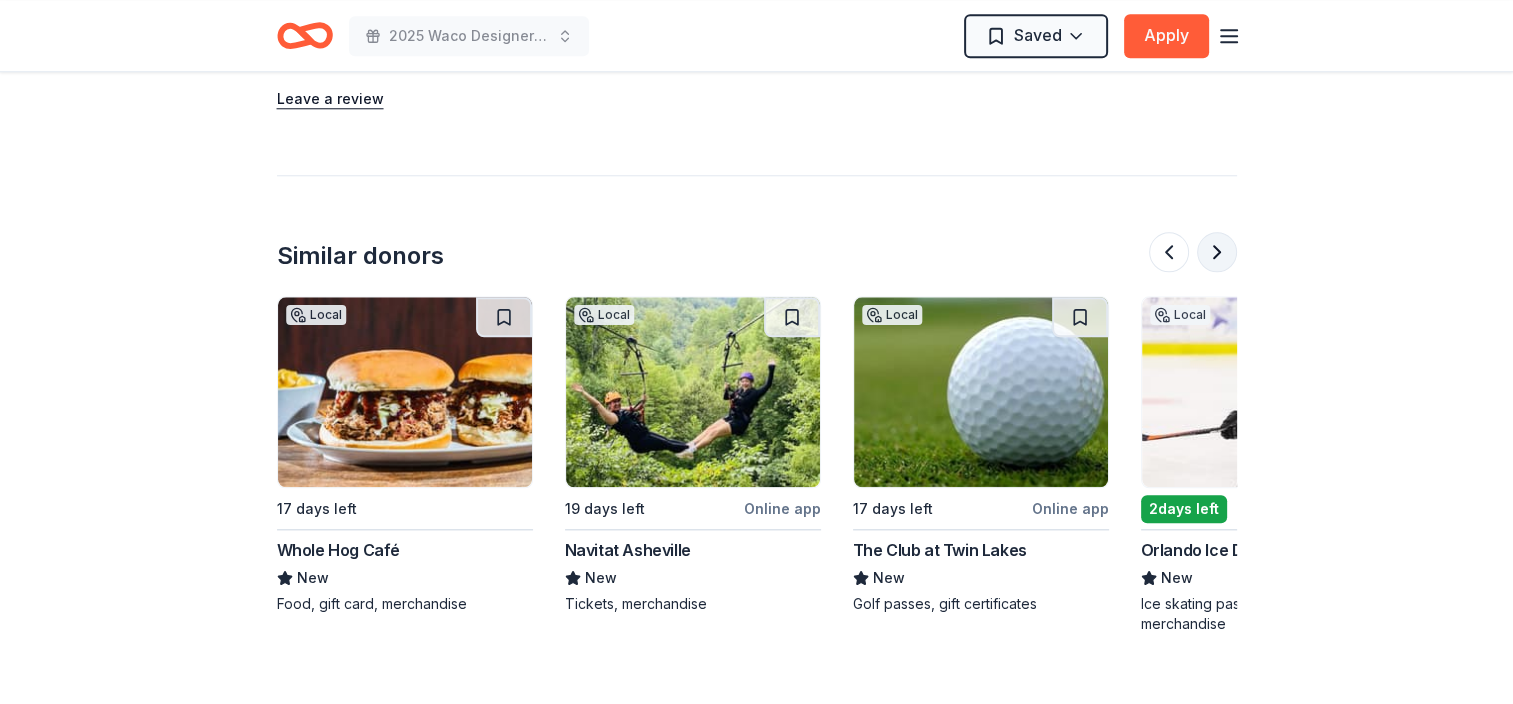 click at bounding box center [1217, 252] 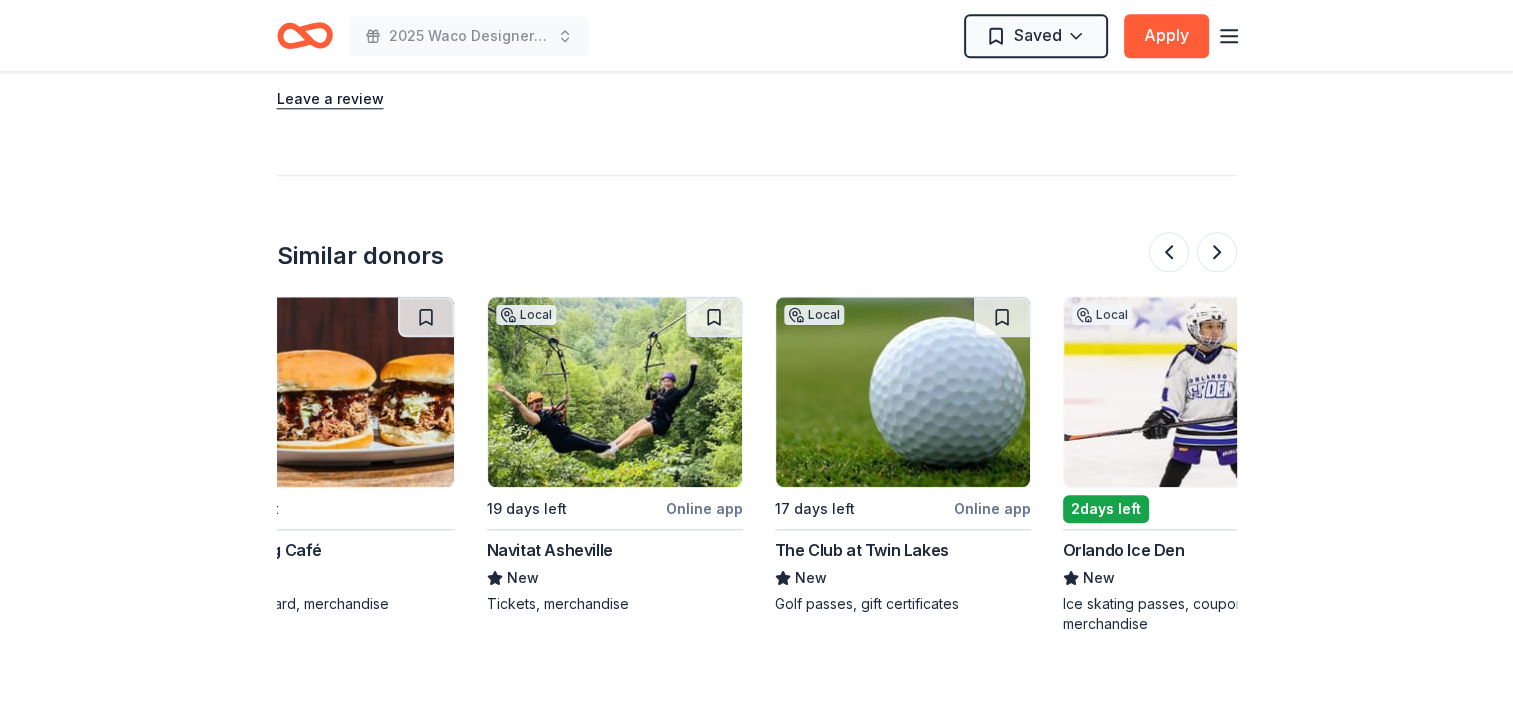 scroll, scrollTop: 0, scrollLeft: 1888, axis: horizontal 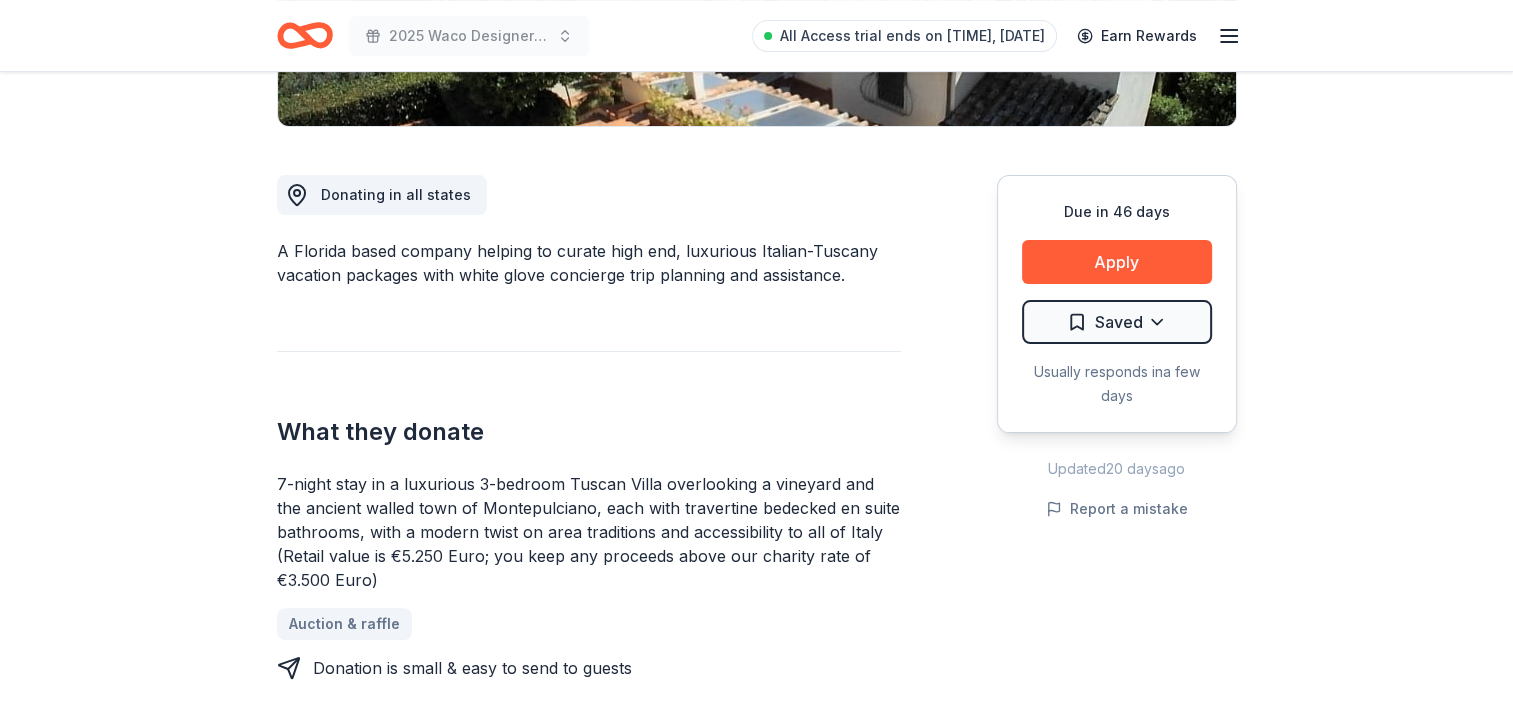 click on "7-night stay in a luxurious 3-bedroom Tuscan Villa overlooking a vineyard and the ancient walled town of Montepulciano, each with travertine bedecked en suite bathrooms, with a modern twist on area traditions and accessibility to all of Italy (Retail value is €5.250 Euro; you keep any proceeds above our charity rate of €3.500 Euro)" at bounding box center (589, 532) 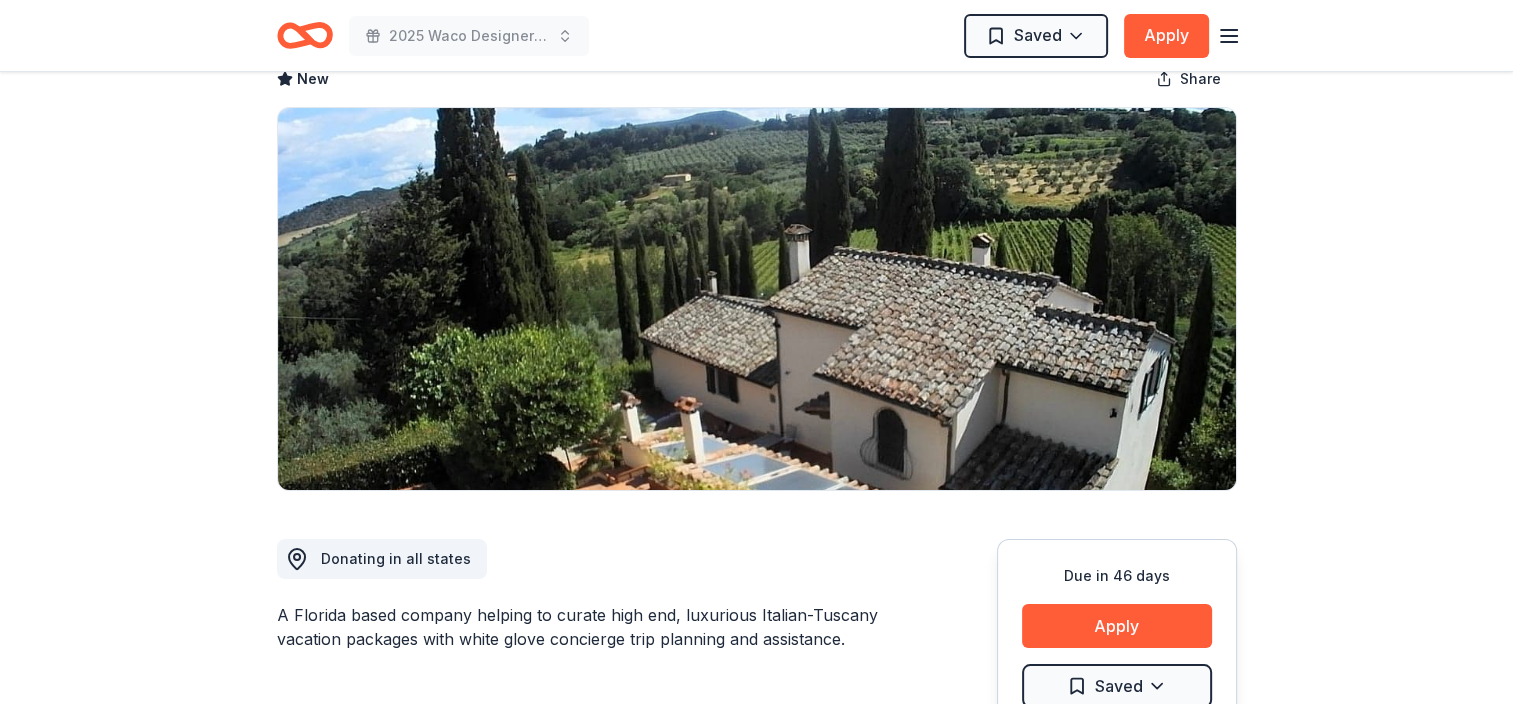 scroll, scrollTop: 0, scrollLeft: 0, axis: both 